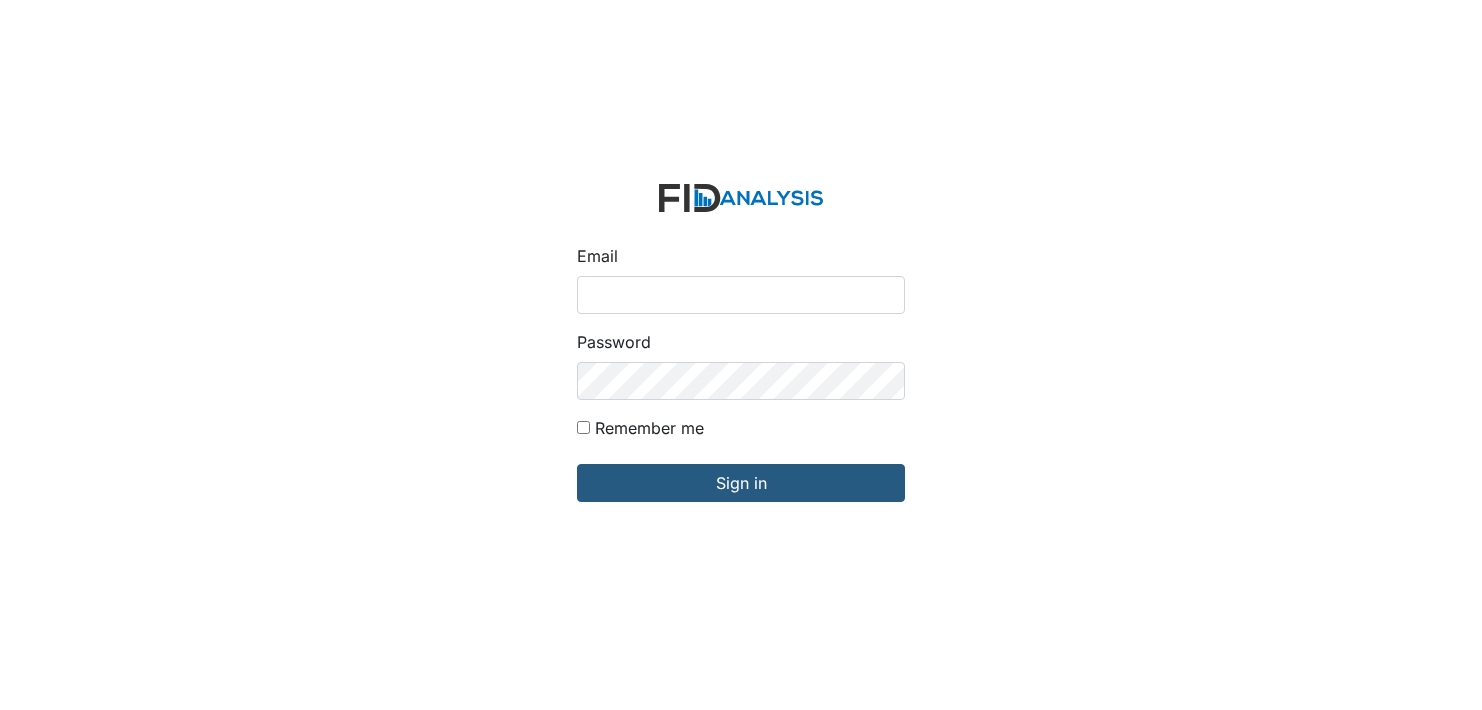 scroll, scrollTop: 0, scrollLeft: 0, axis: both 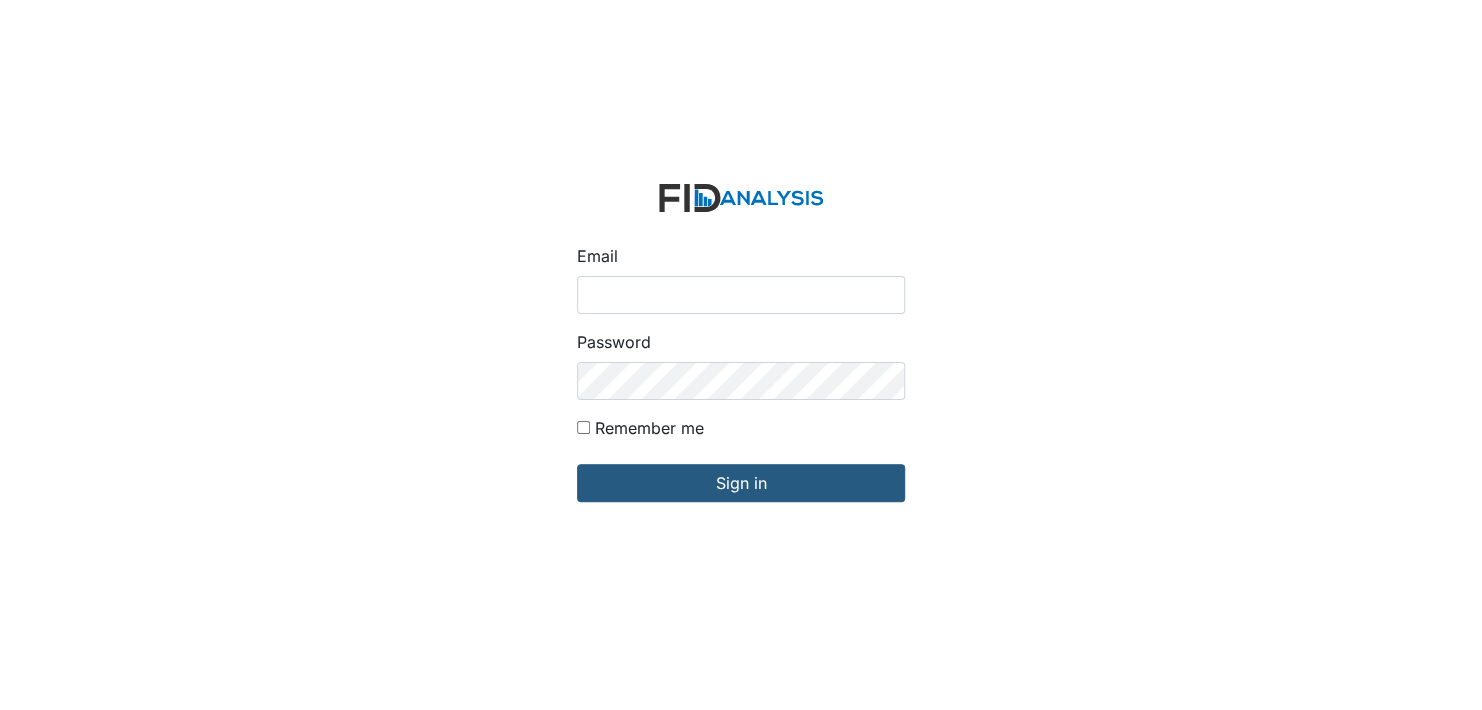 click on "Email" at bounding box center (741, 295) 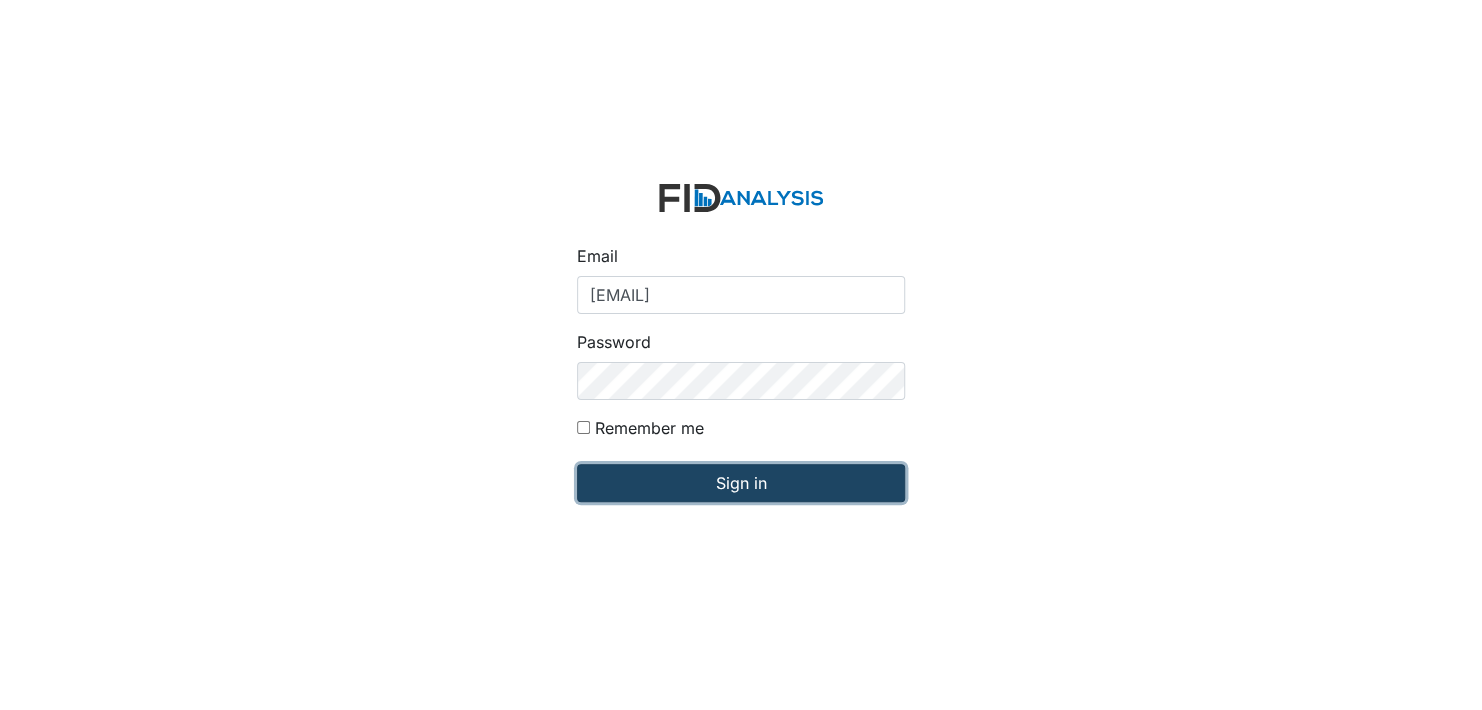 click on "Sign in" at bounding box center (741, 483) 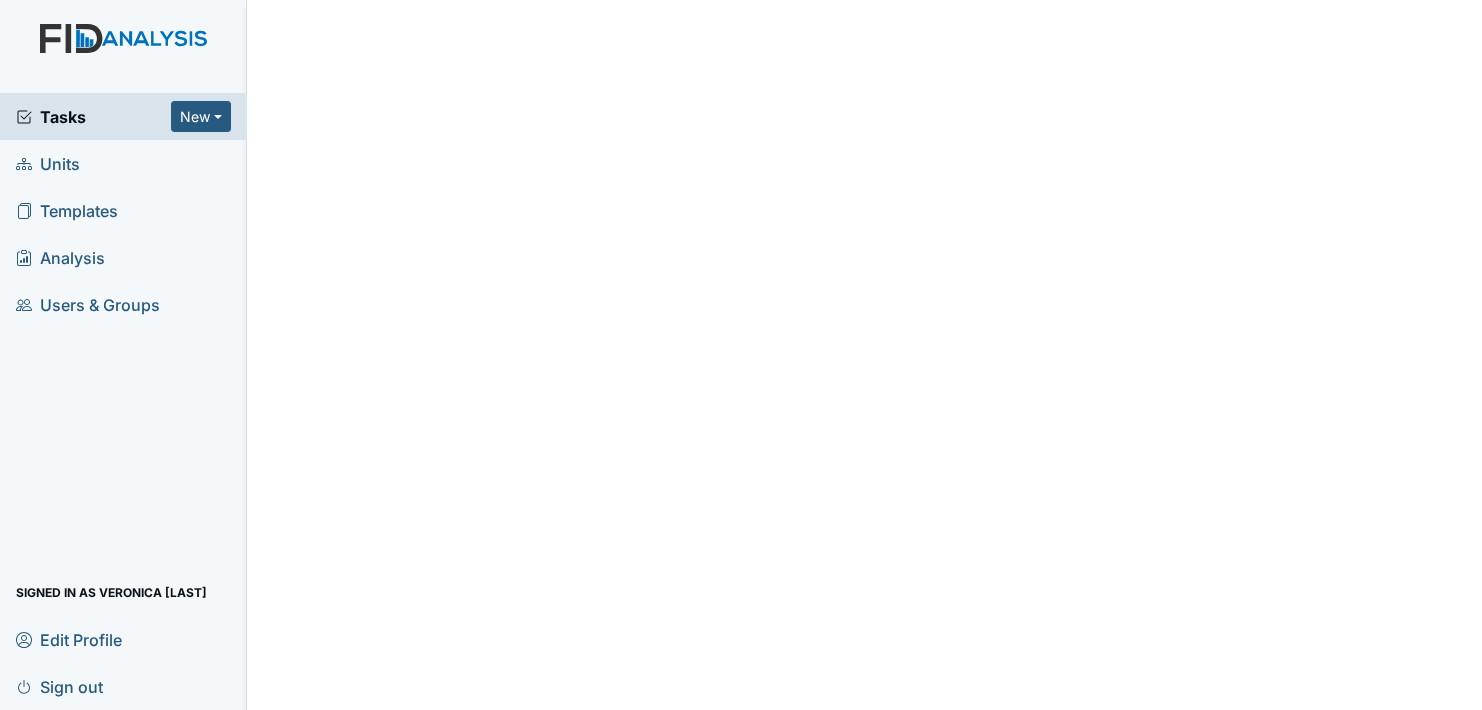 scroll, scrollTop: 0, scrollLeft: 0, axis: both 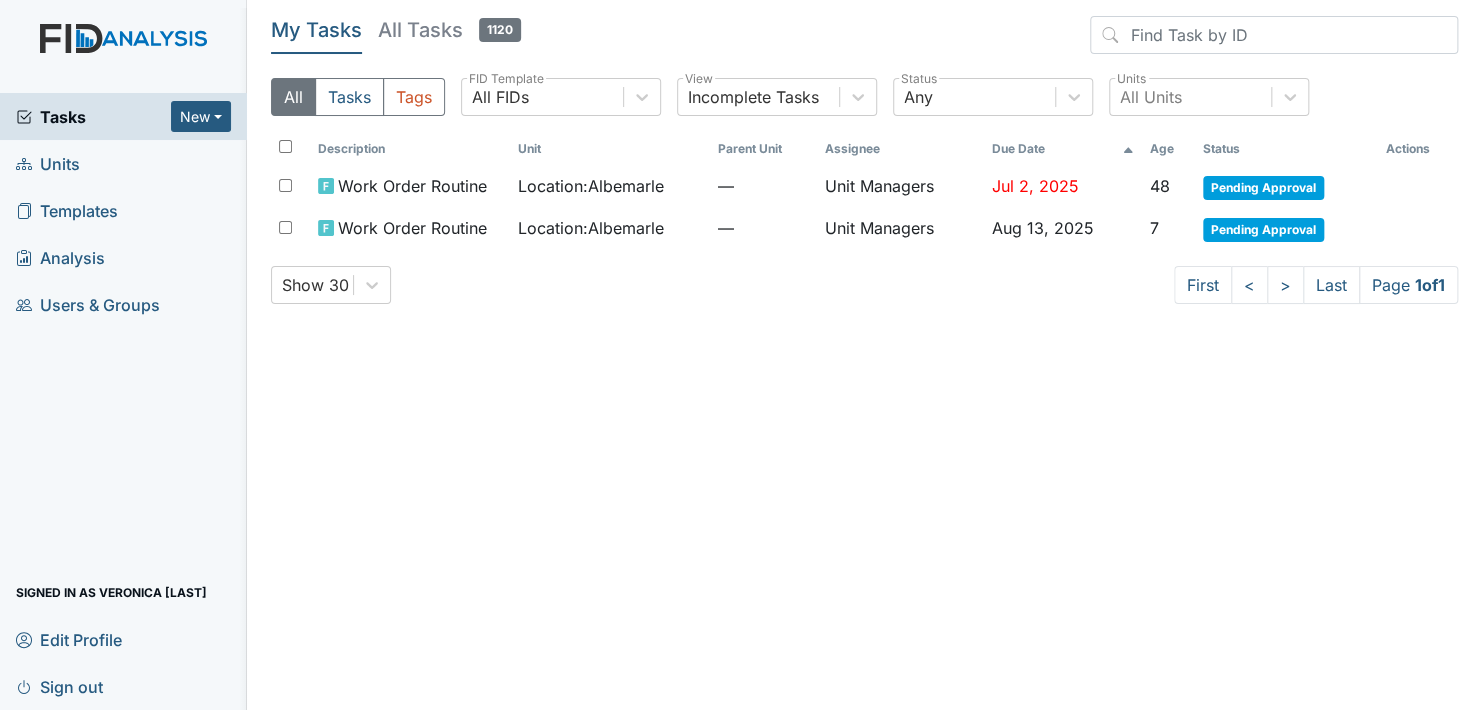 click on "Units" at bounding box center (123, 163) 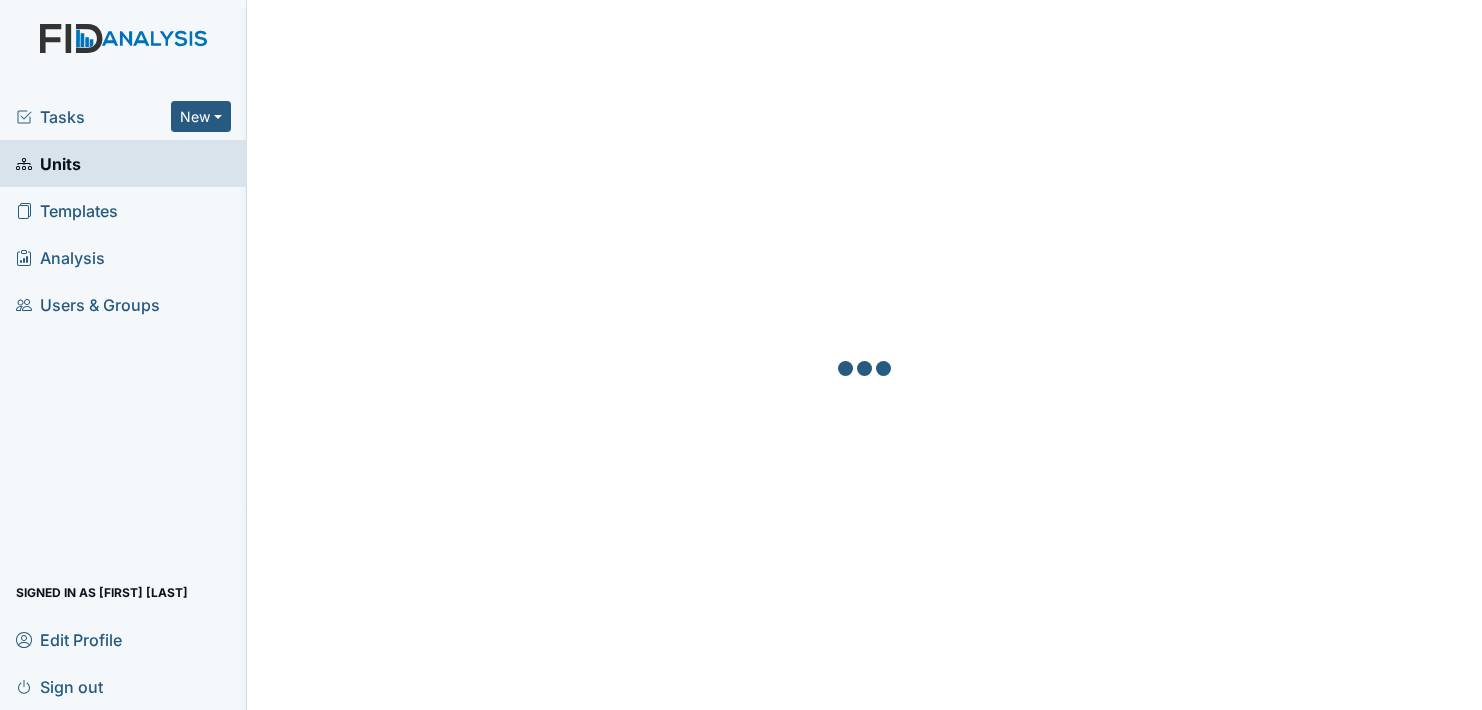 scroll, scrollTop: 0, scrollLeft: 0, axis: both 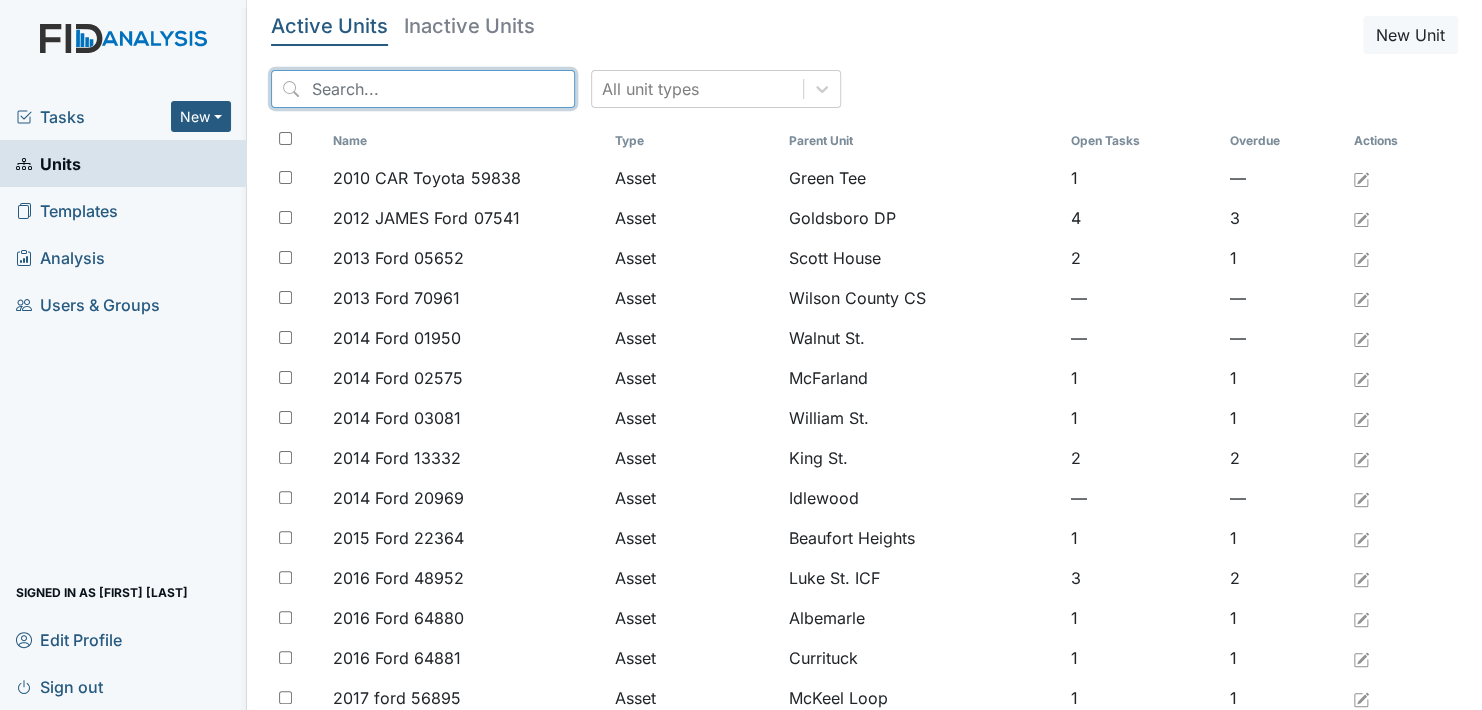 click at bounding box center [423, 89] 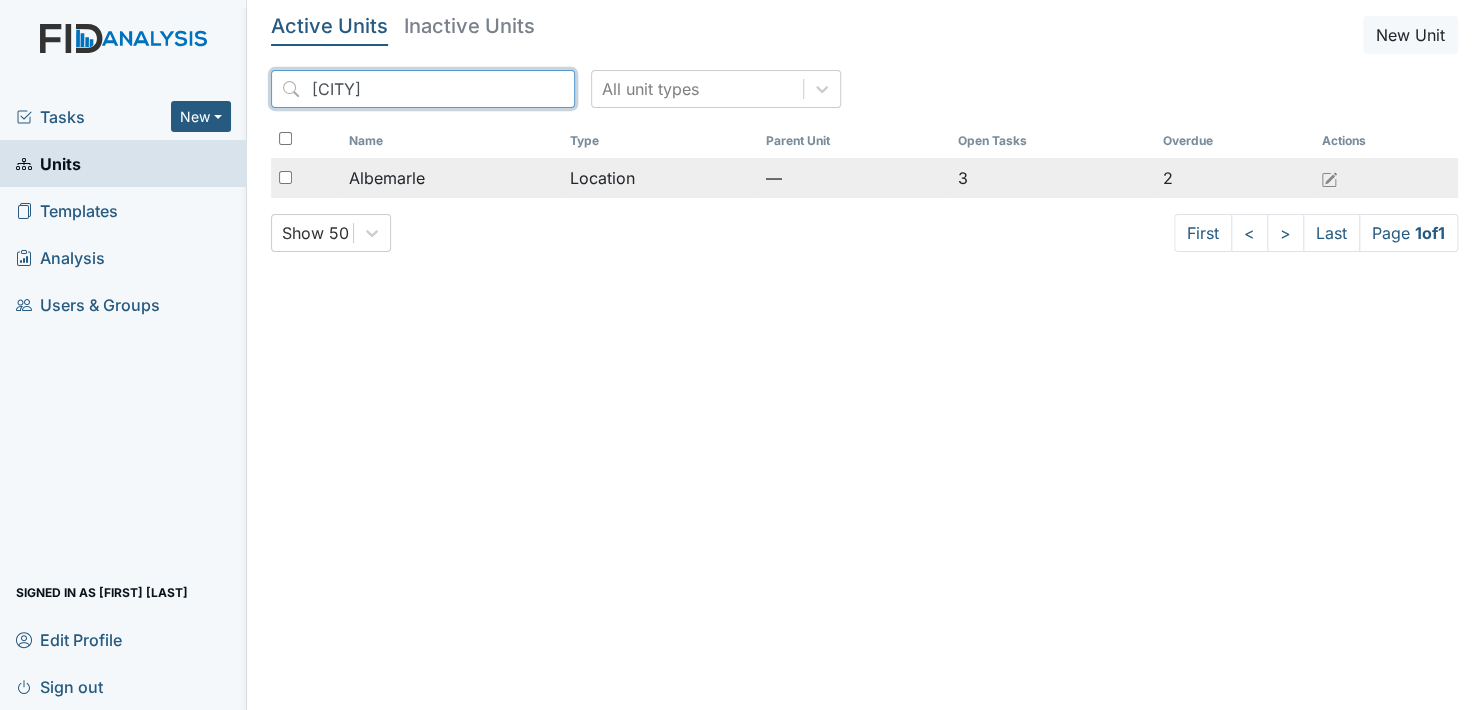 type on "albem" 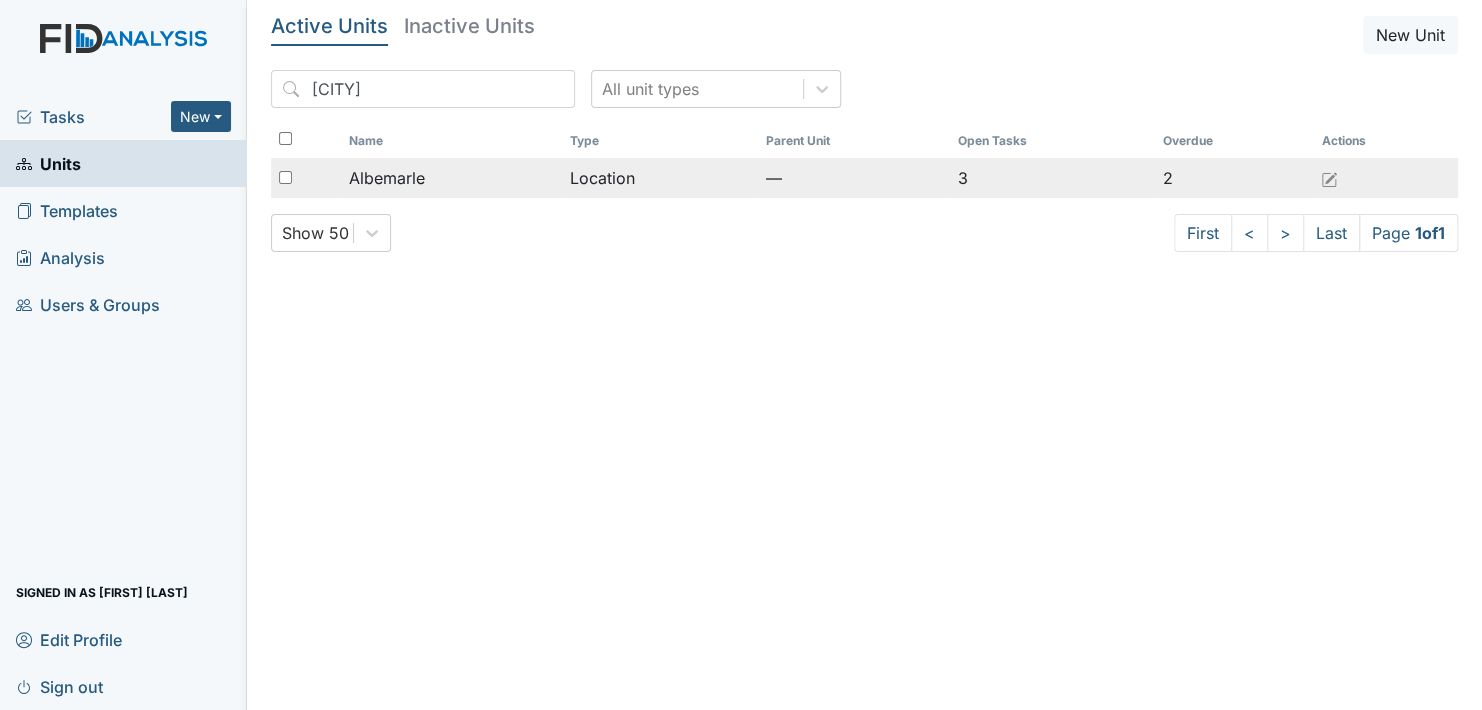 click on "Albemarle" at bounding box center (387, 178) 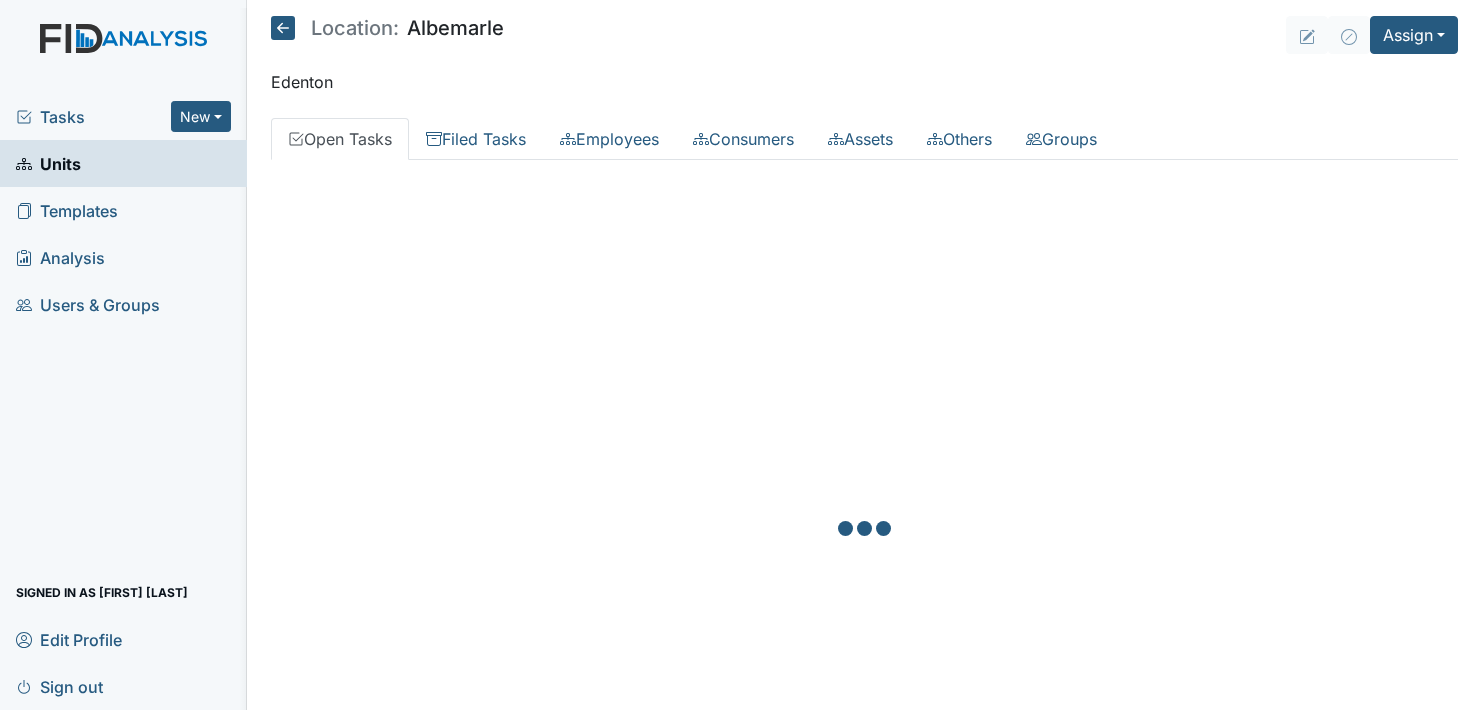 scroll, scrollTop: 0, scrollLeft: 0, axis: both 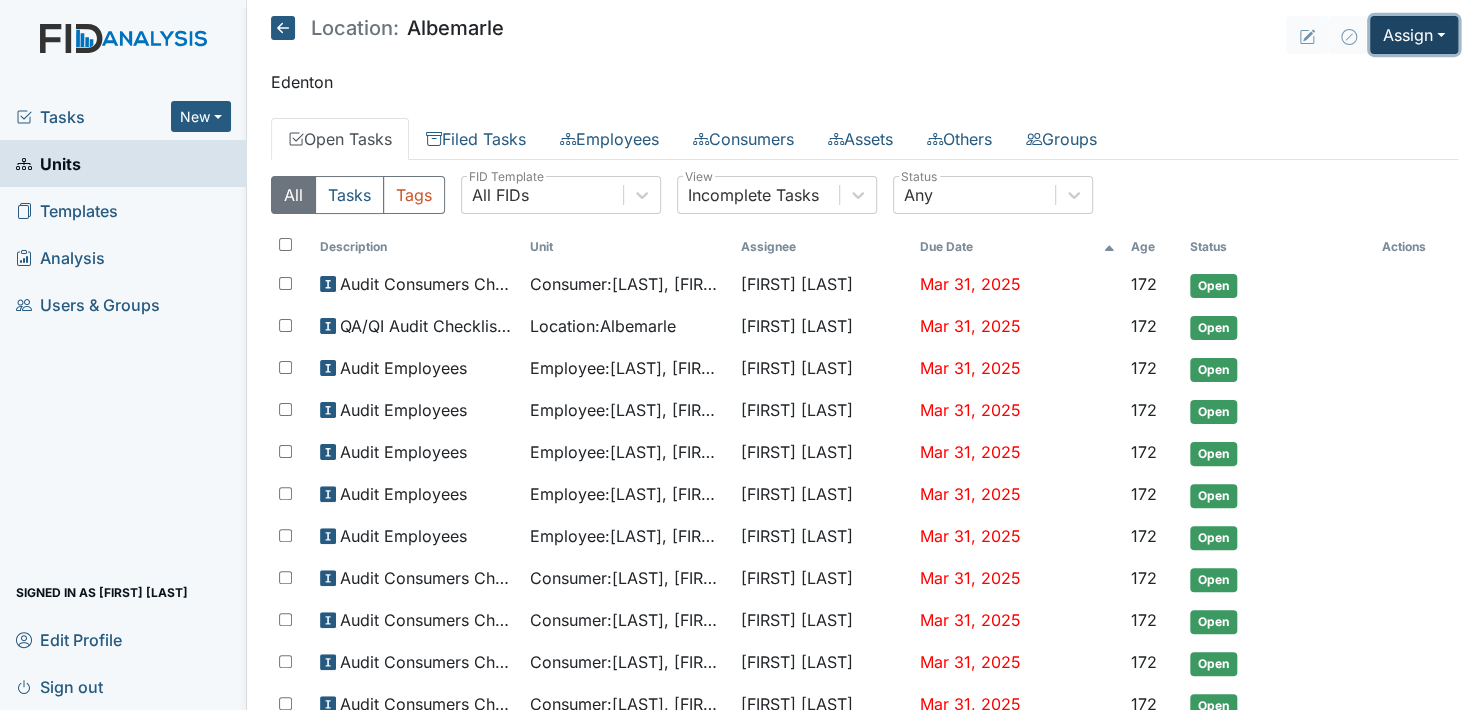 click on "Assign" at bounding box center [1414, 35] 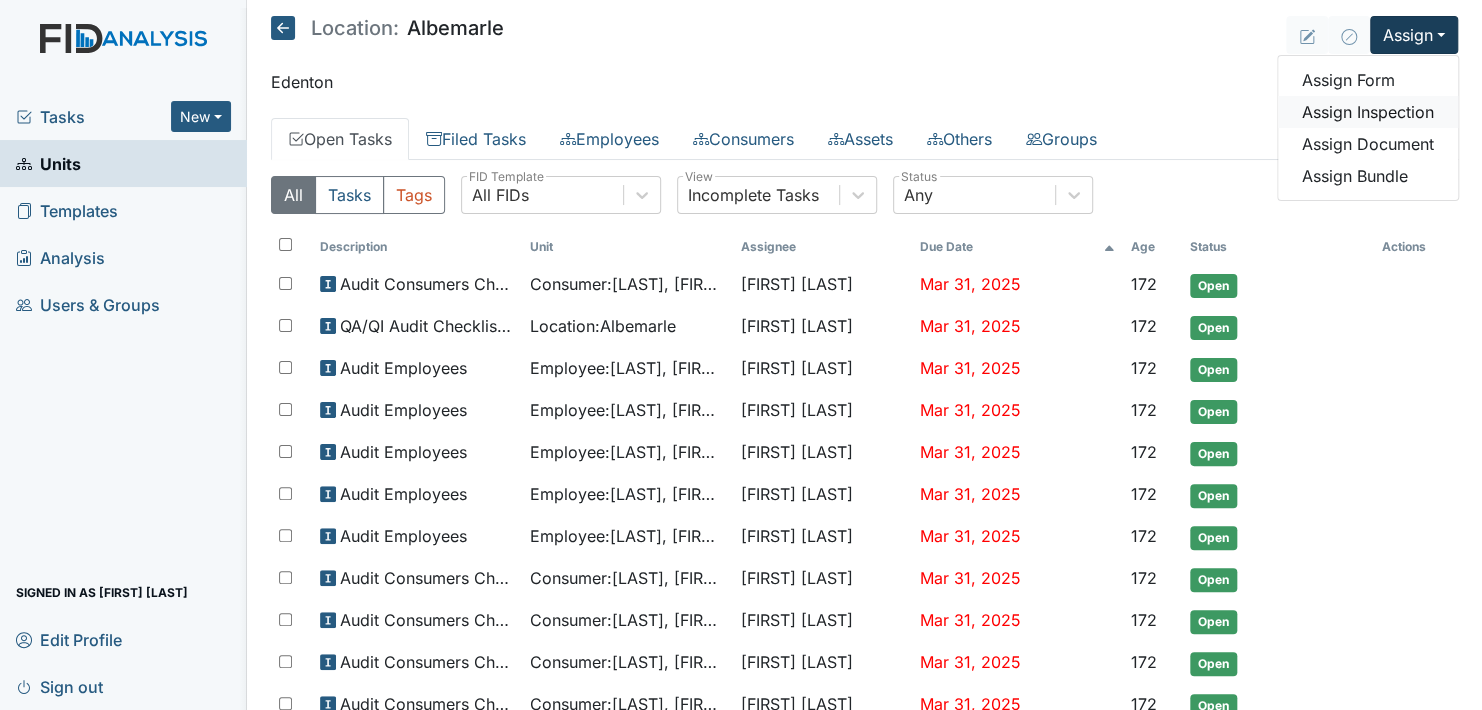 click on "Assign Inspection" at bounding box center [1368, 112] 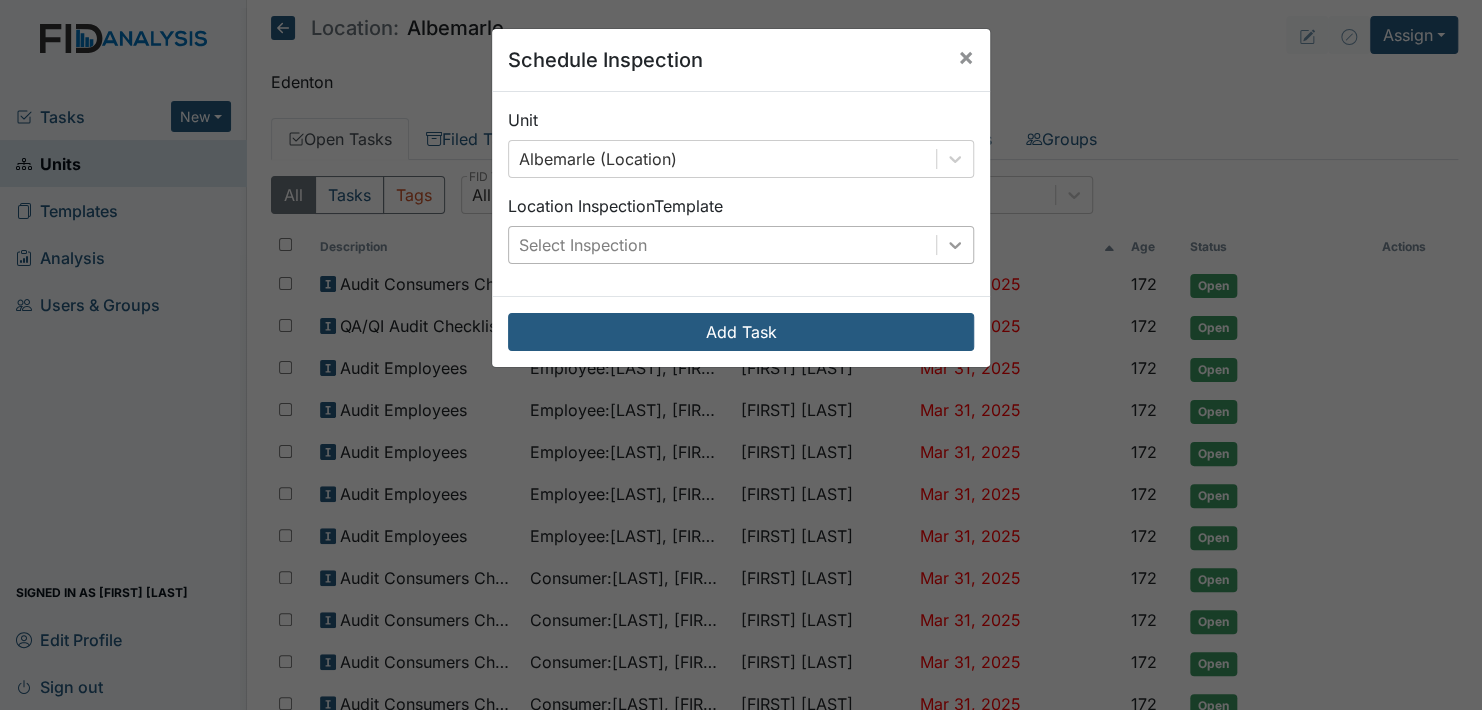 click 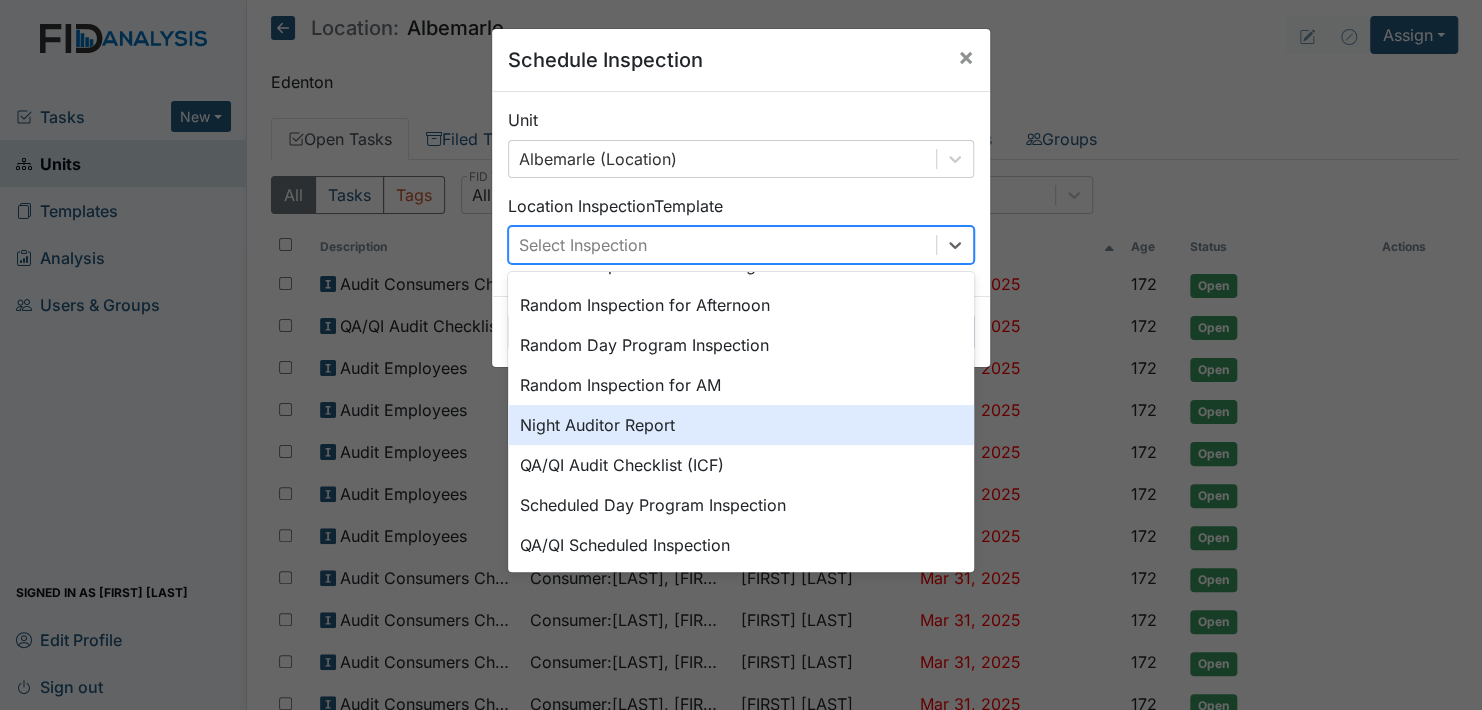 scroll, scrollTop: 344, scrollLeft: 0, axis: vertical 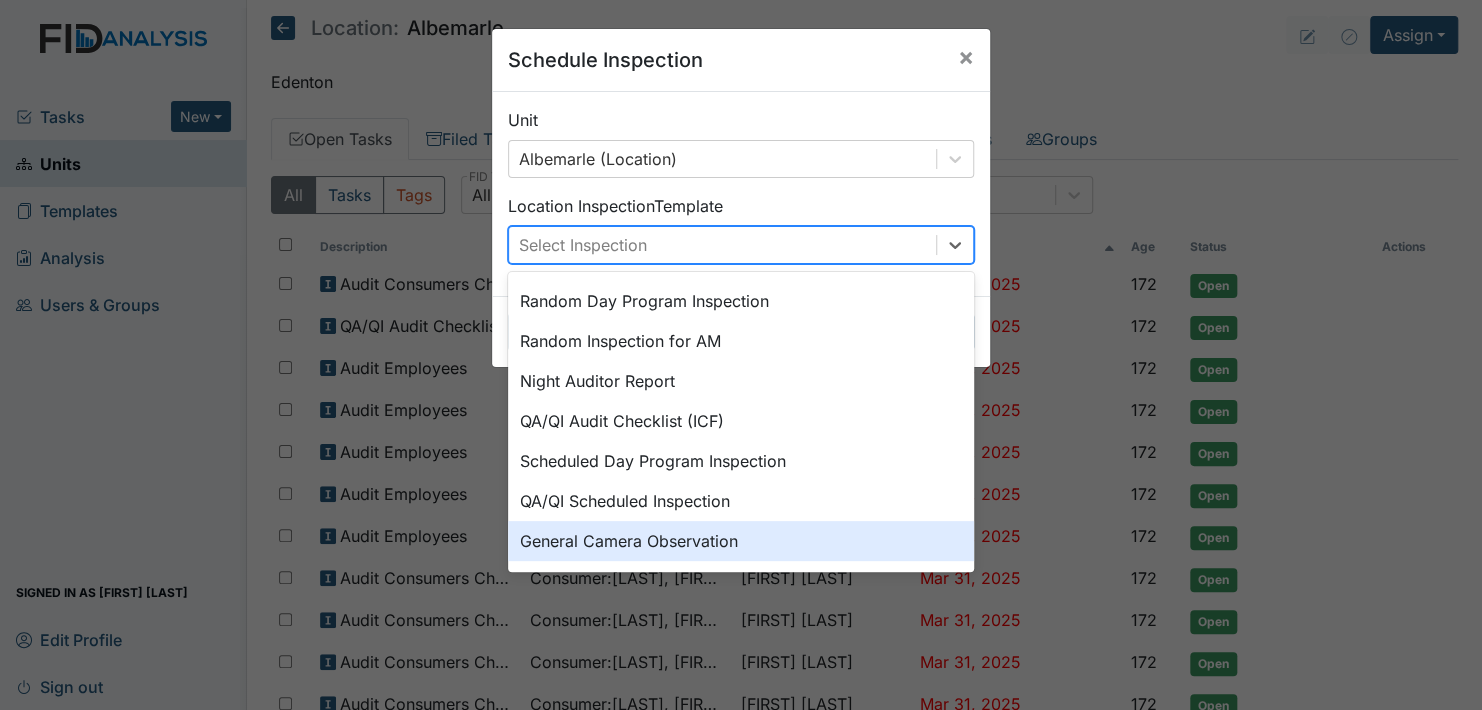 click on "General Camera Observation" at bounding box center (741, 541) 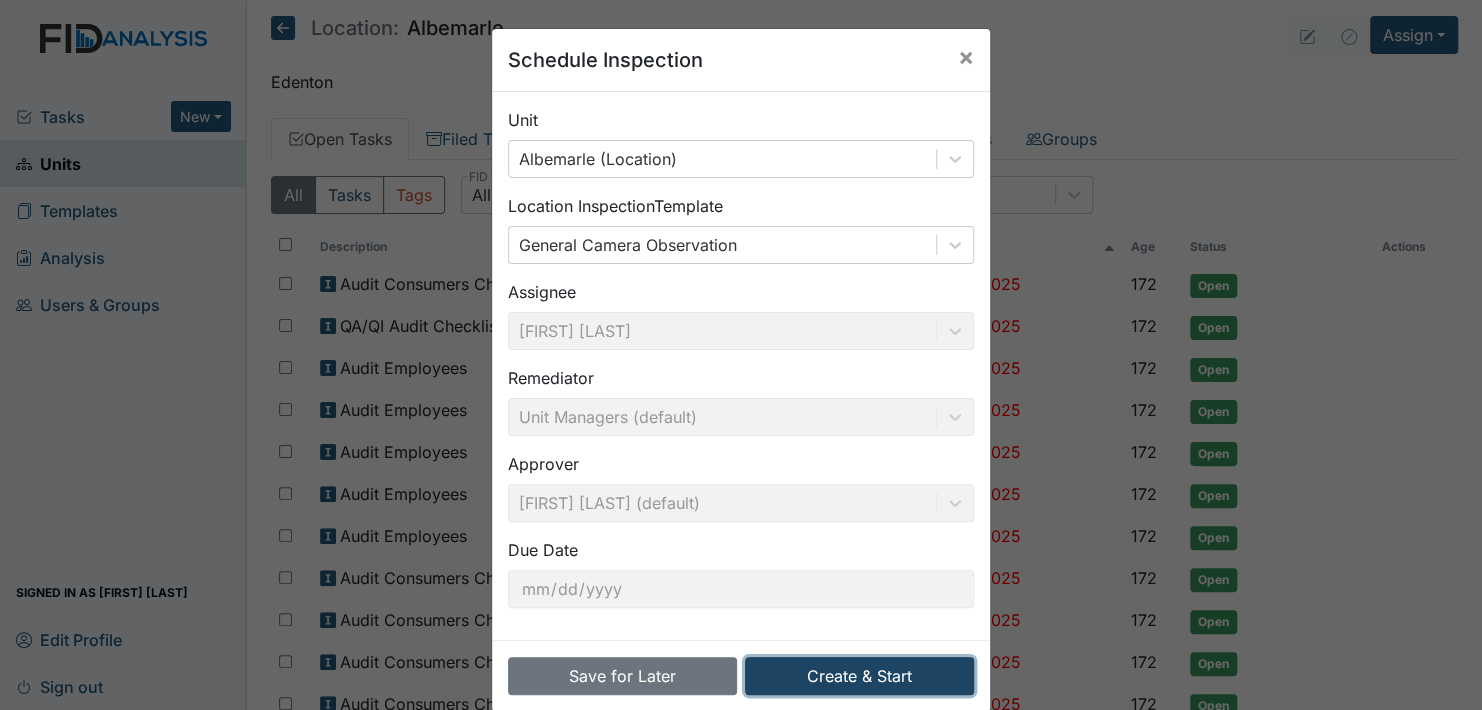 click on "Create & Start" at bounding box center [859, 676] 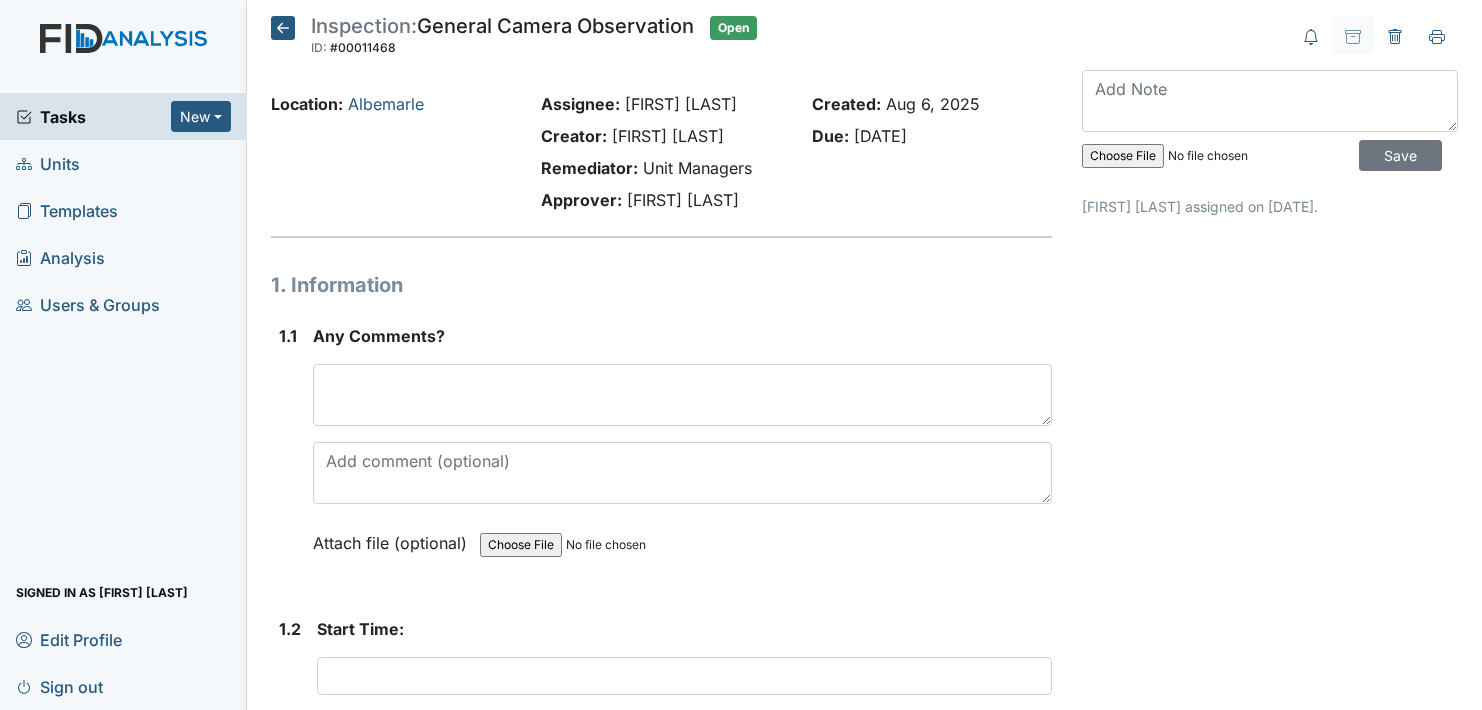 scroll, scrollTop: 0, scrollLeft: 0, axis: both 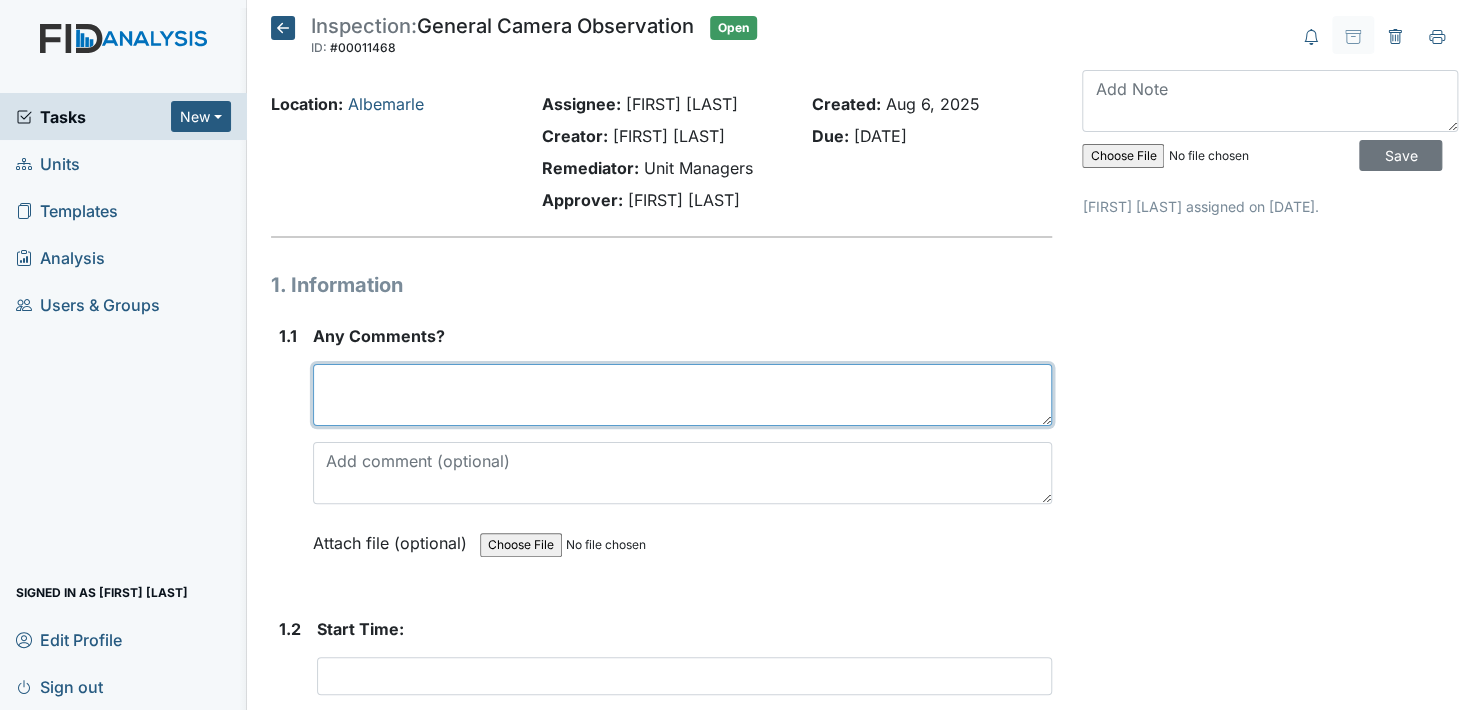 click at bounding box center [682, 395] 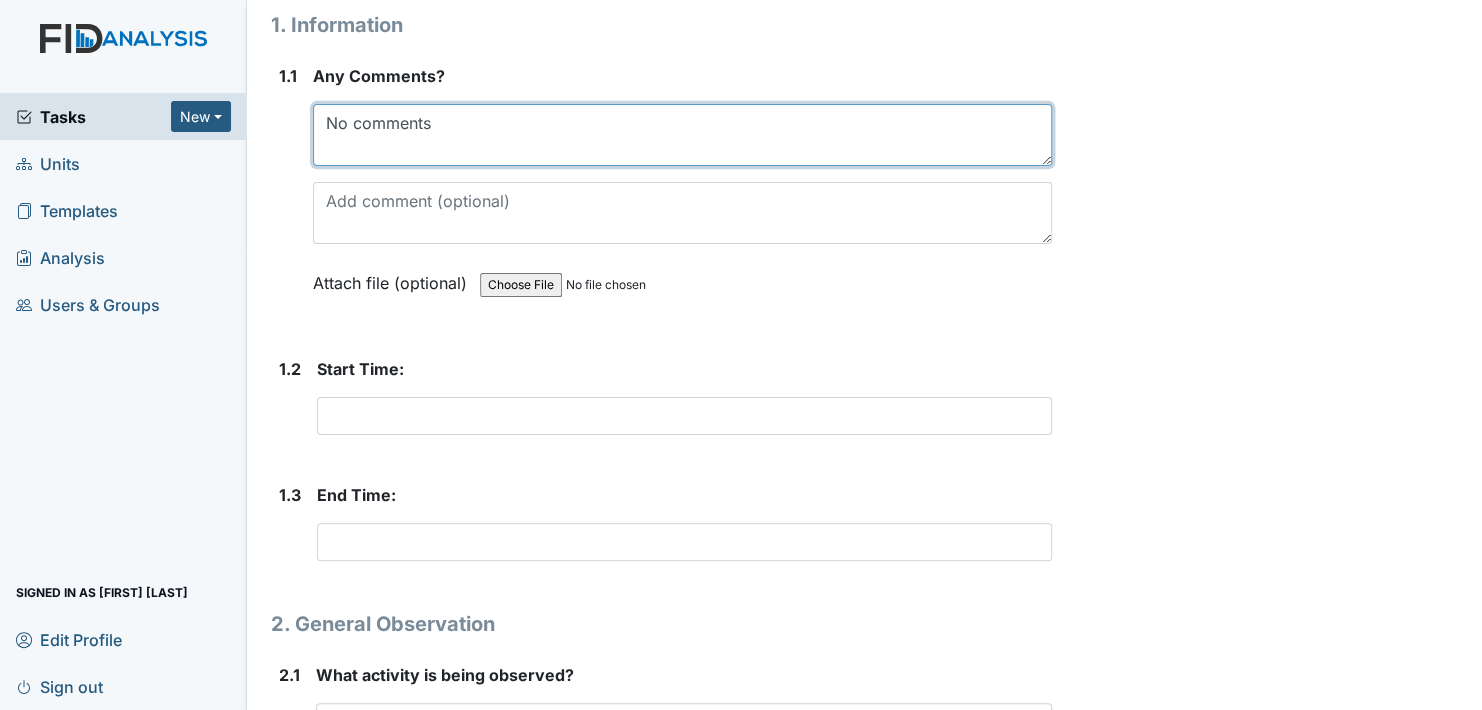 scroll, scrollTop: 300, scrollLeft: 0, axis: vertical 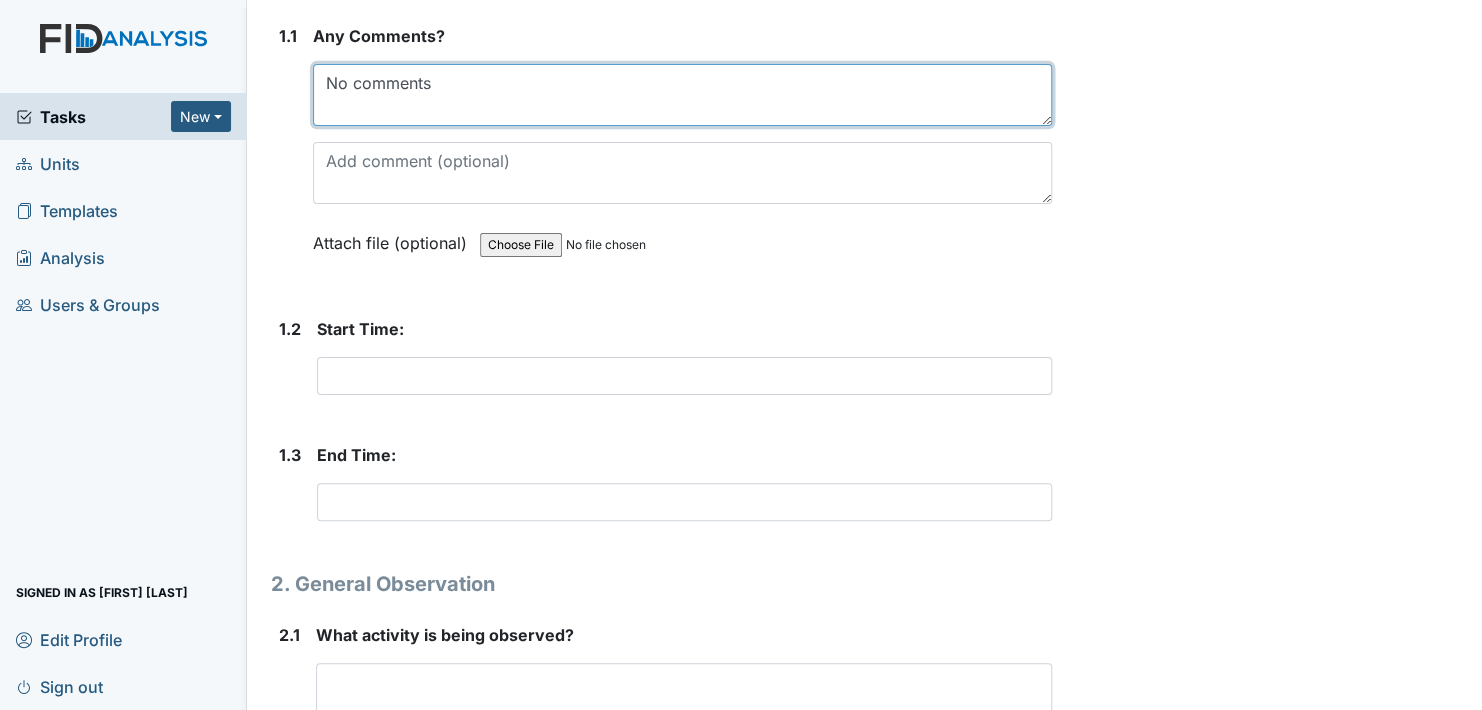 type on "No comments" 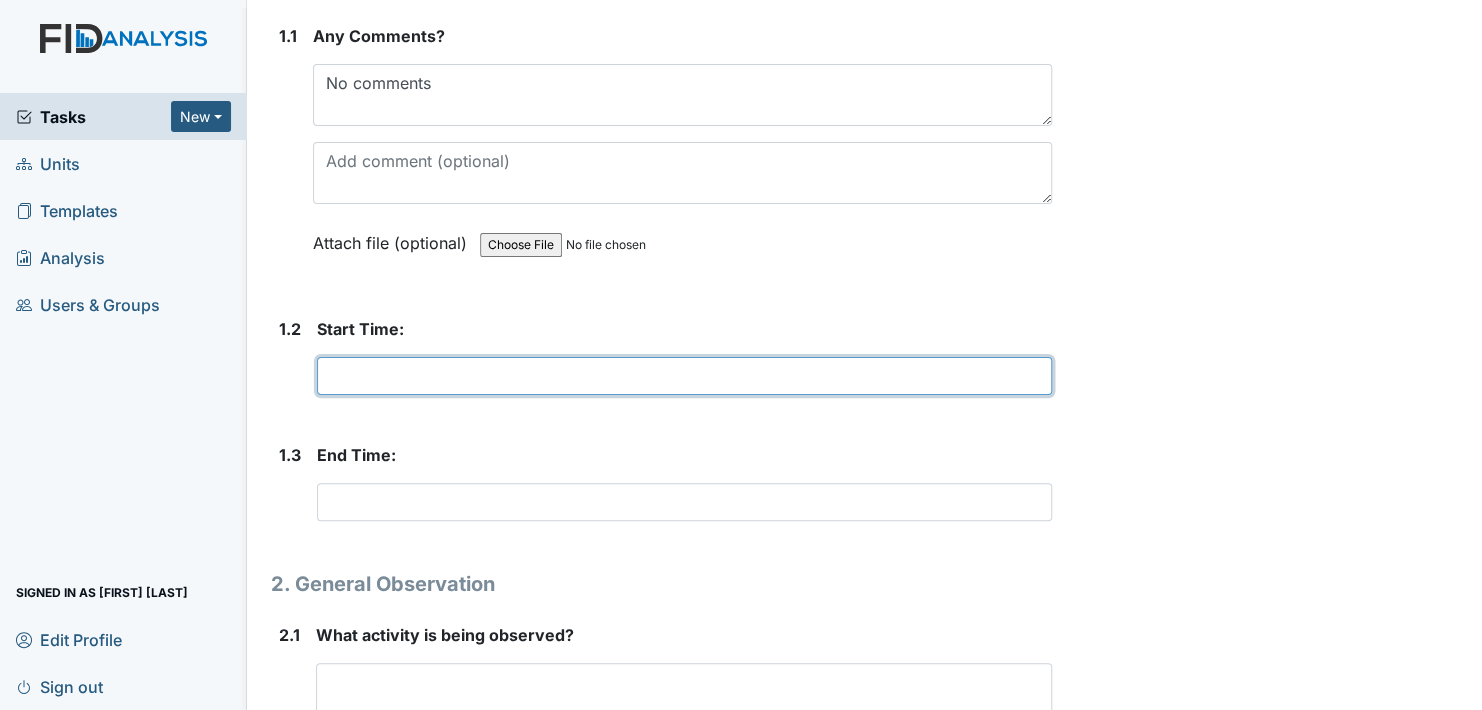 click at bounding box center (684, 376) 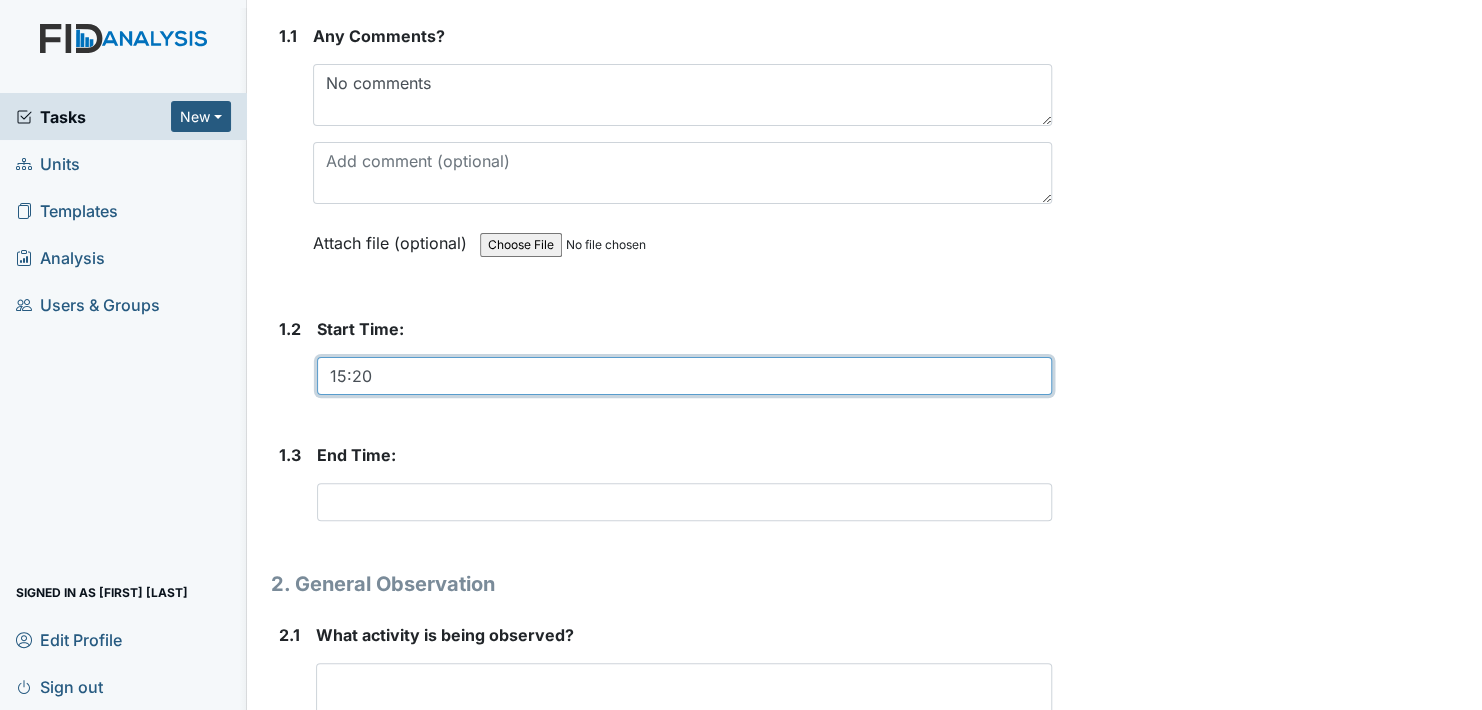 type on "15:20" 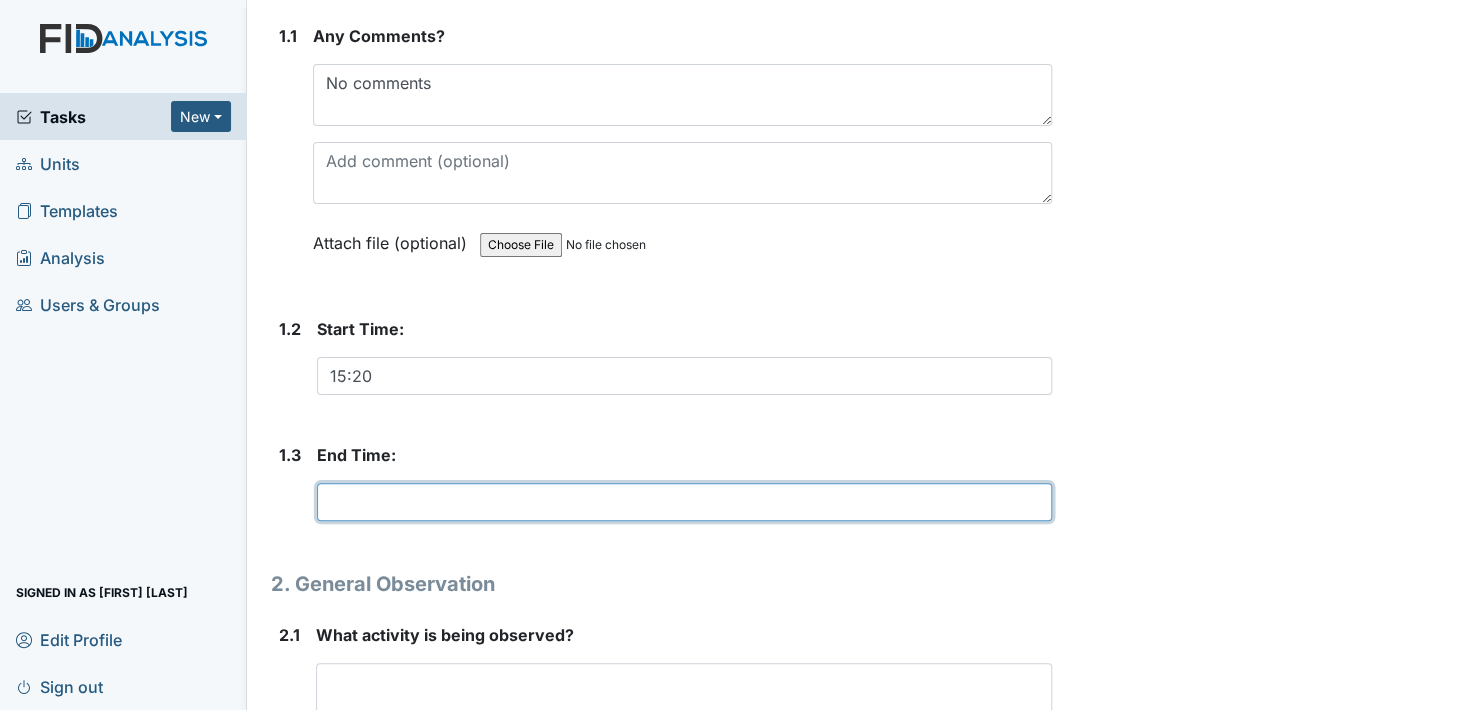 click at bounding box center (684, 502) 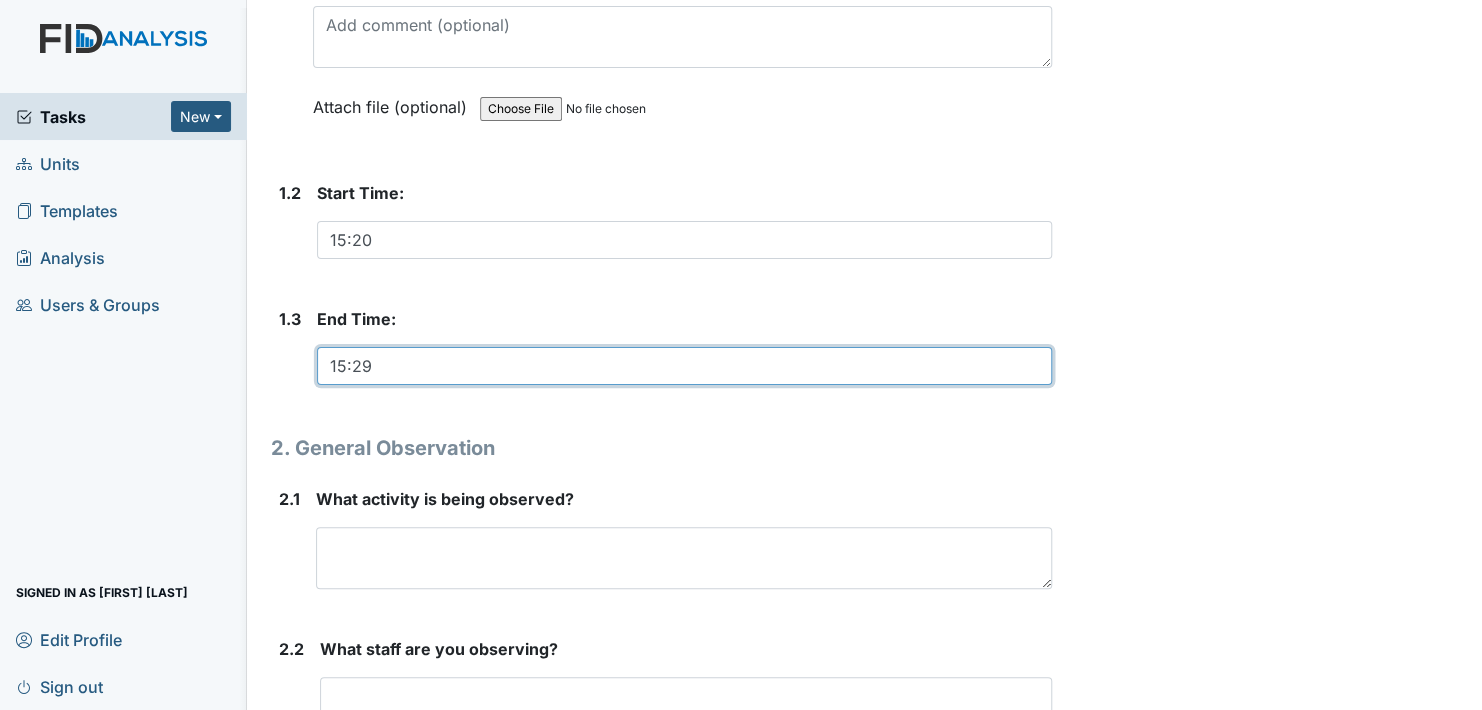 scroll, scrollTop: 500, scrollLeft: 0, axis: vertical 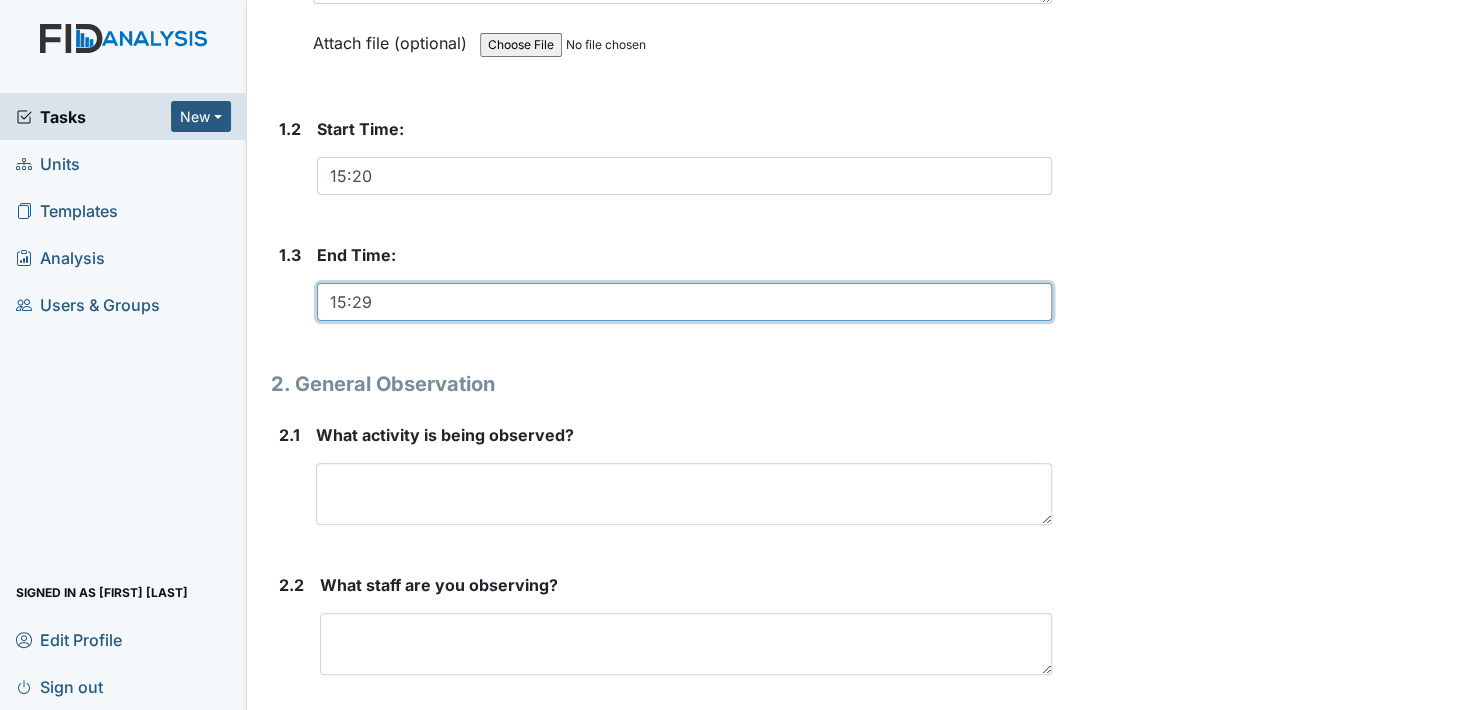 type on "15:29" 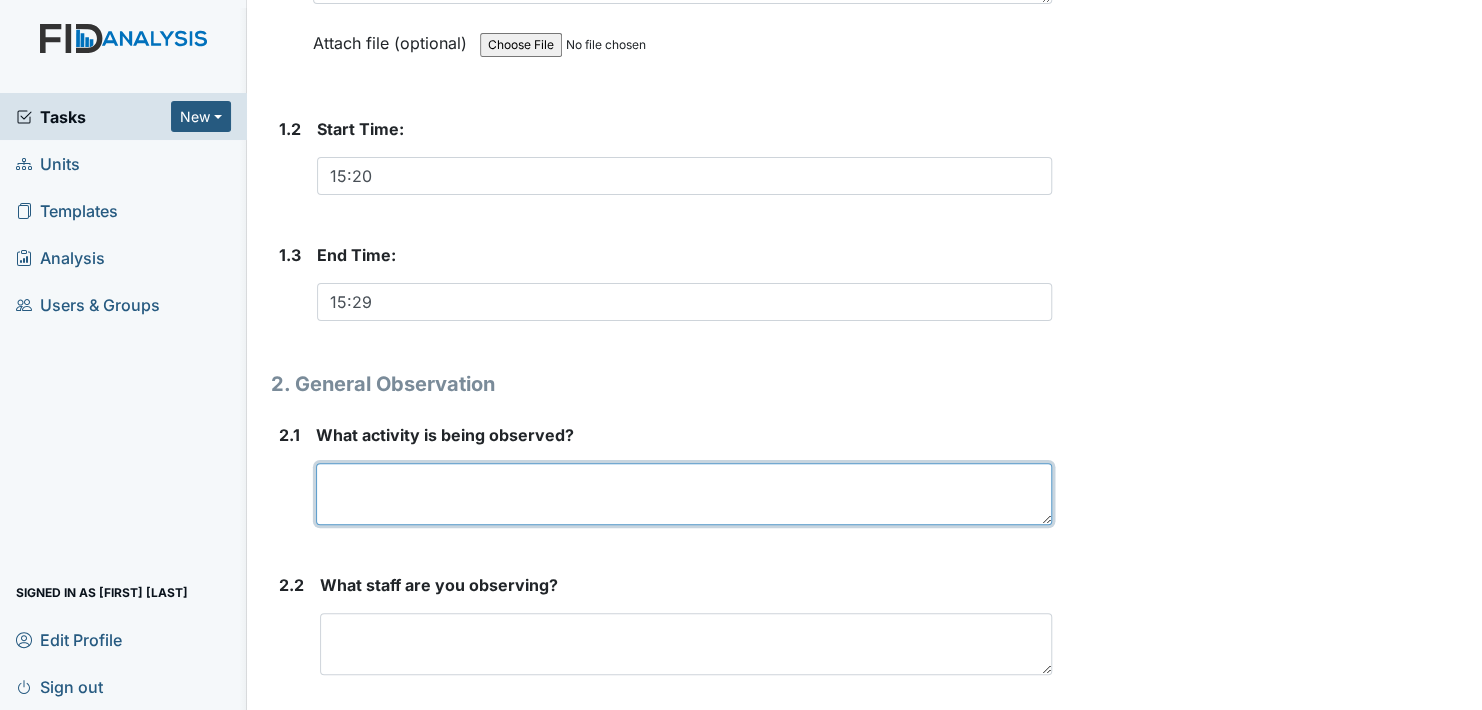 click at bounding box center [684, 494] 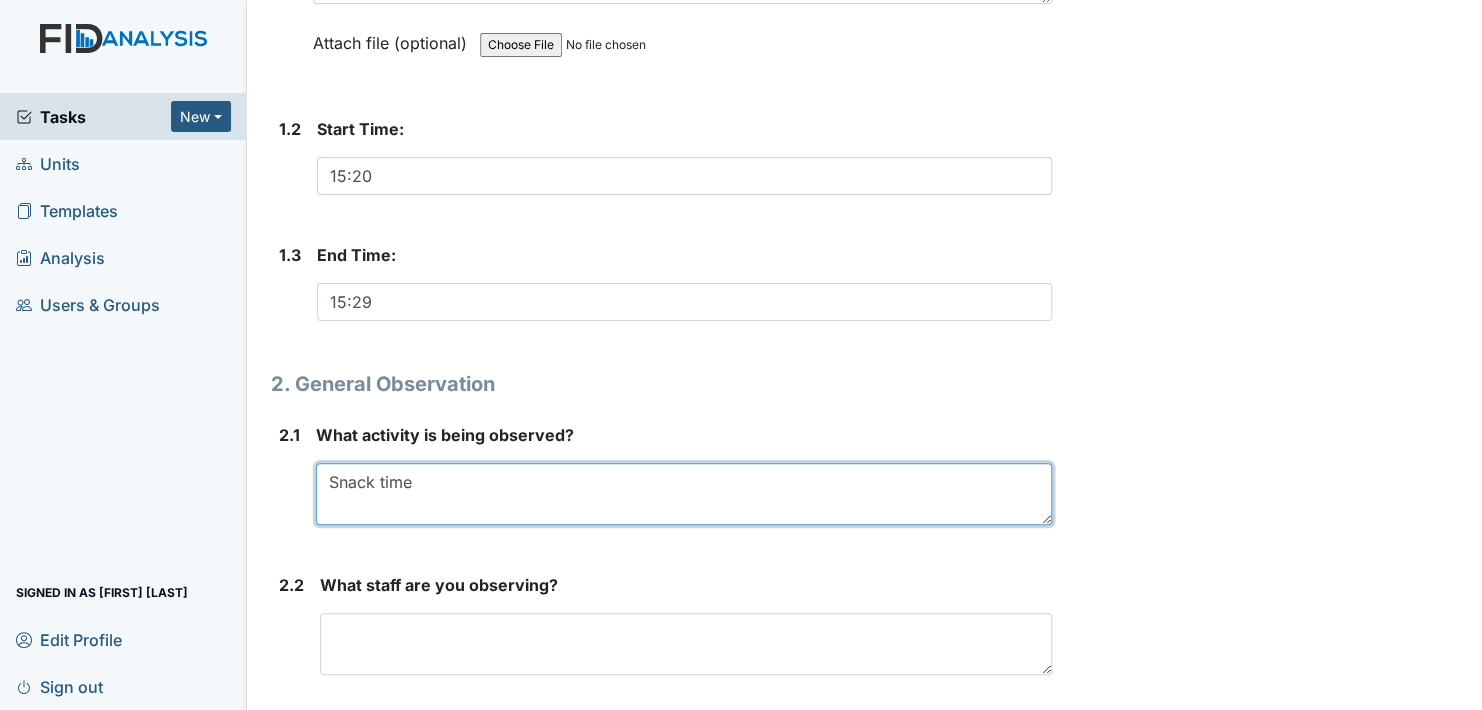 type on "Snack time" 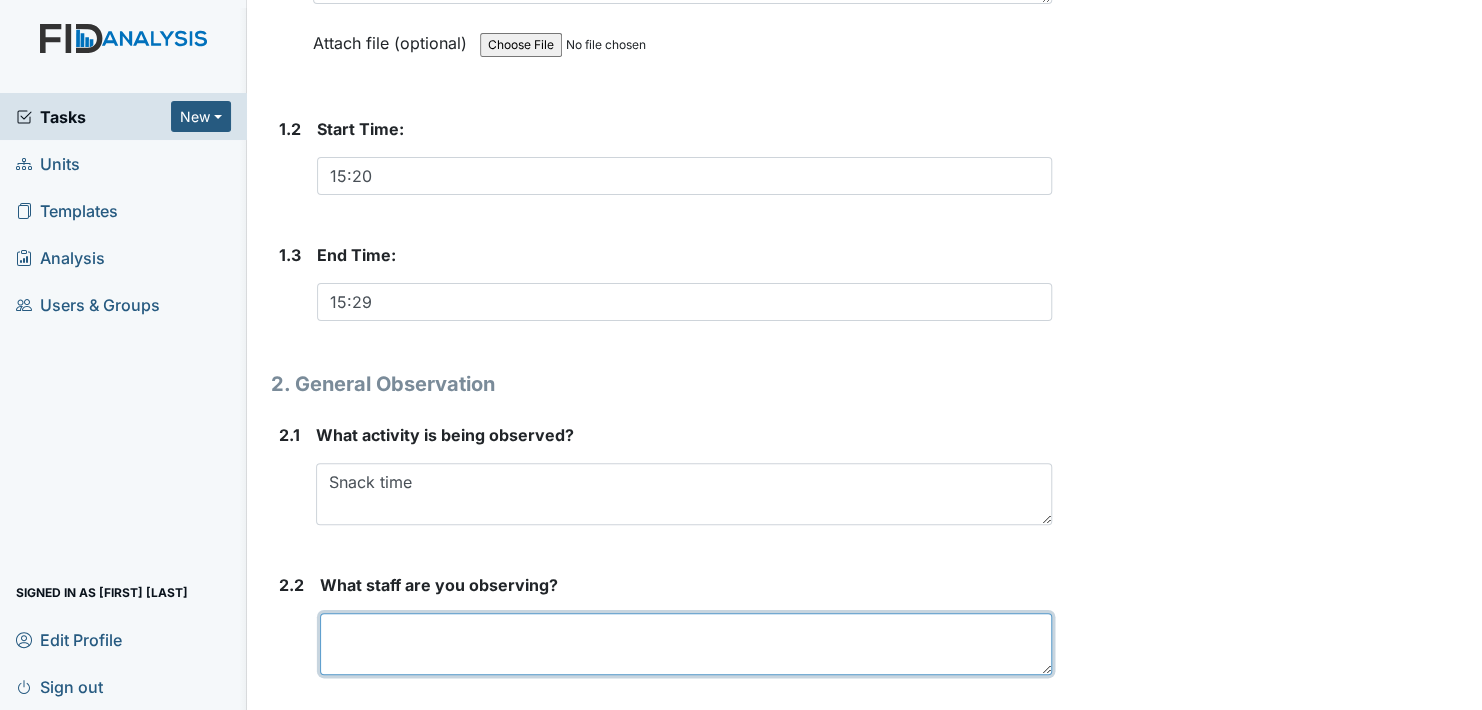 click at bounding box center [686, 644] 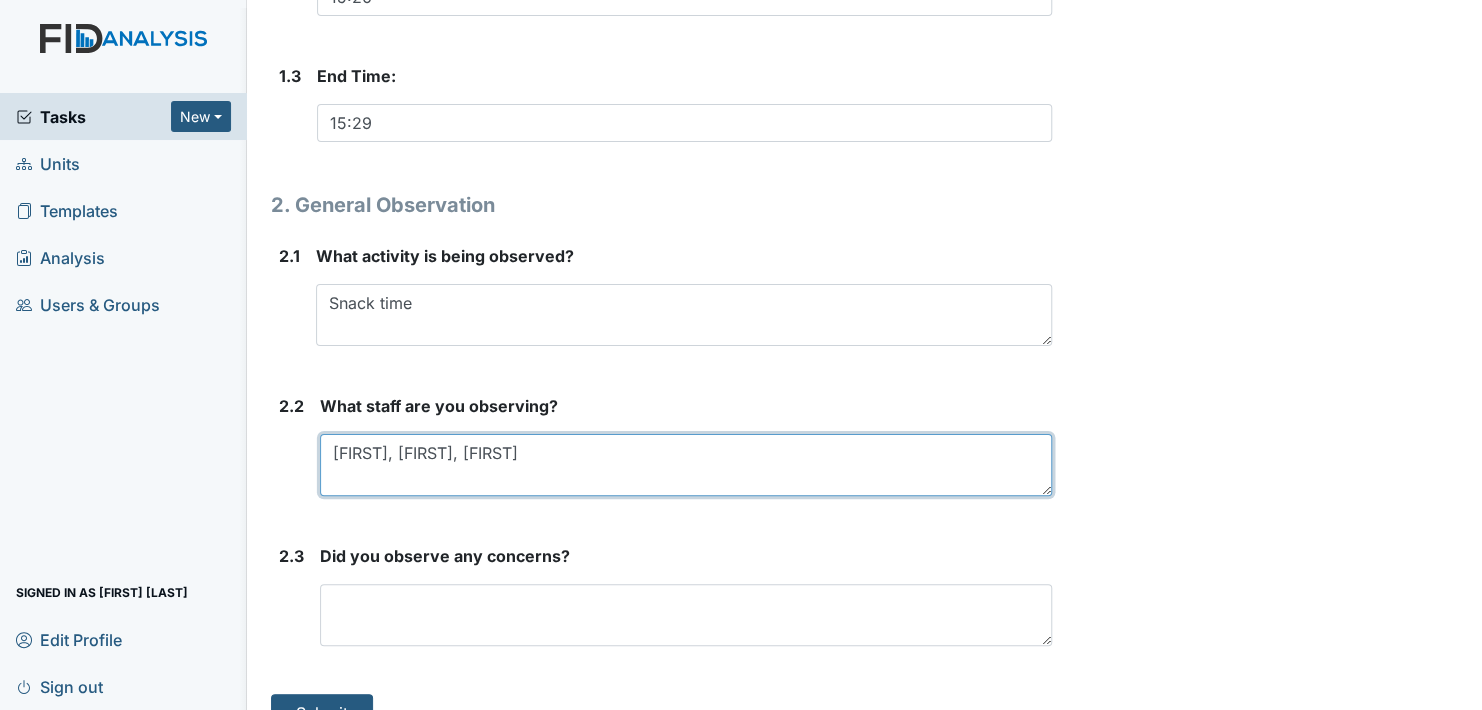 scroll, scrollTop: 713, scrollLeft: 0, axis: vertical 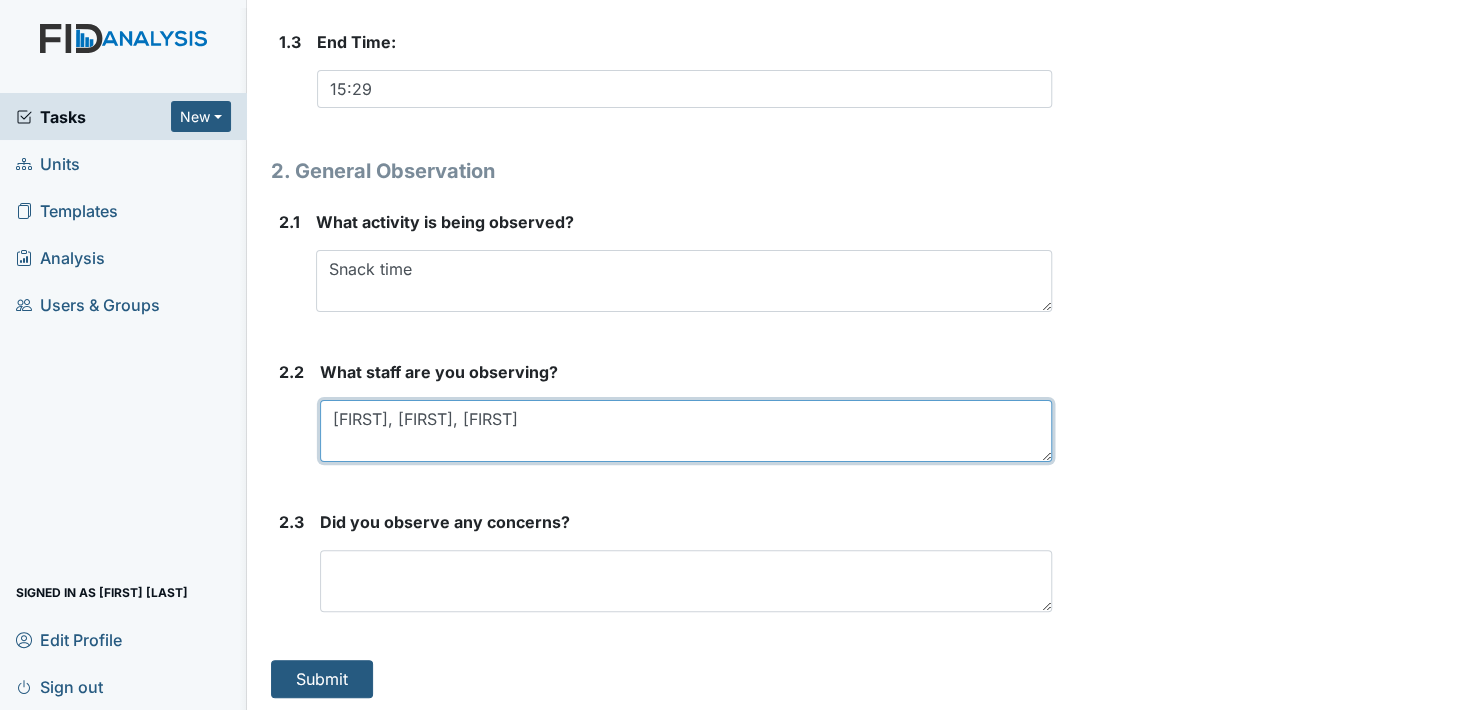 type on "[FIRST], [FIRST], [FIRST]" 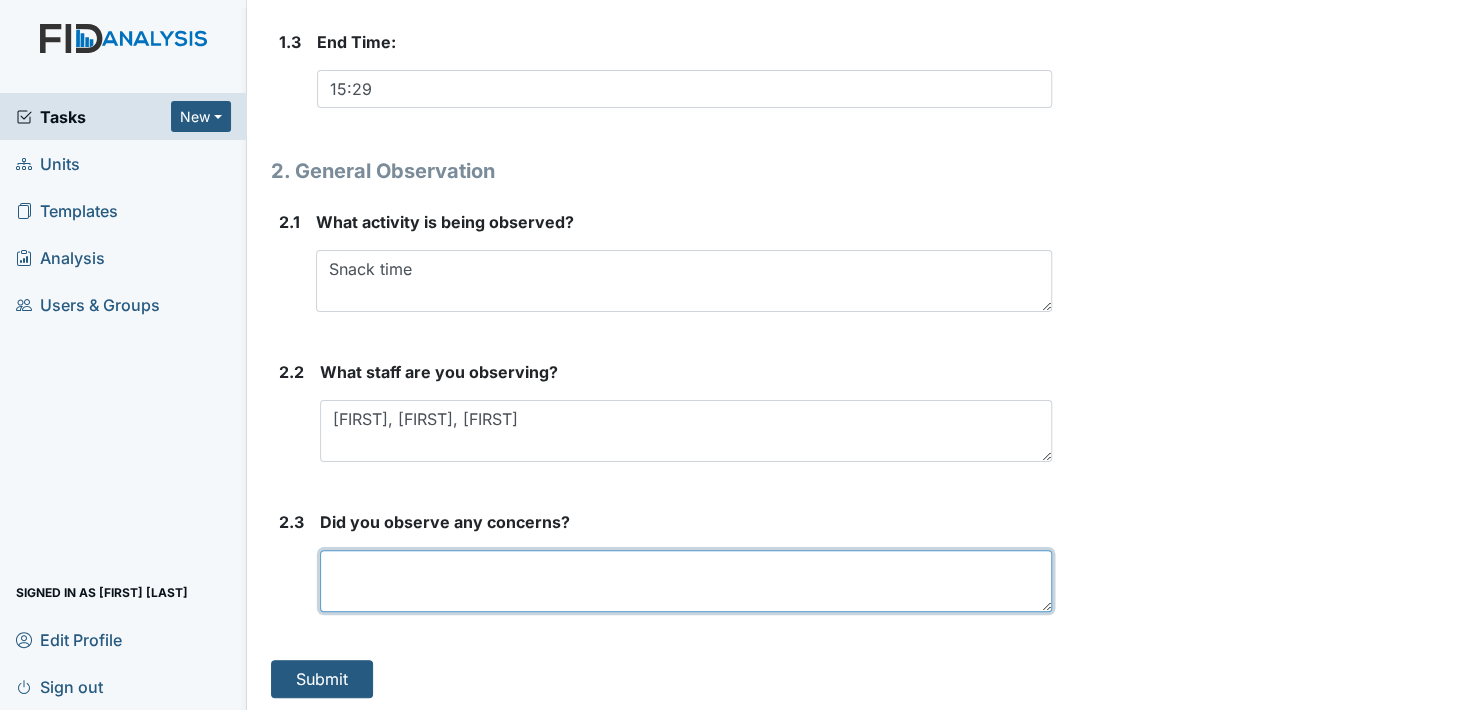 click at bounding box center (686, 581) 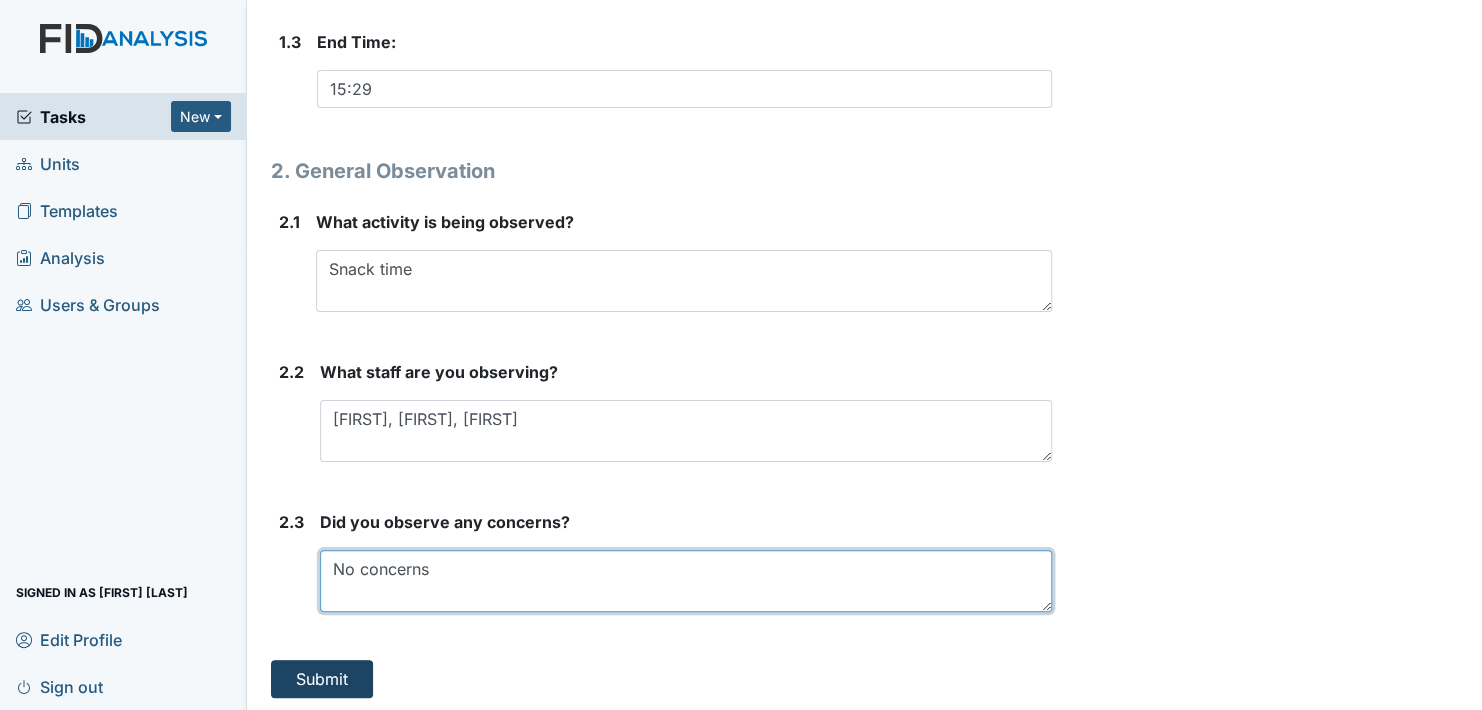 type on "No concerns" 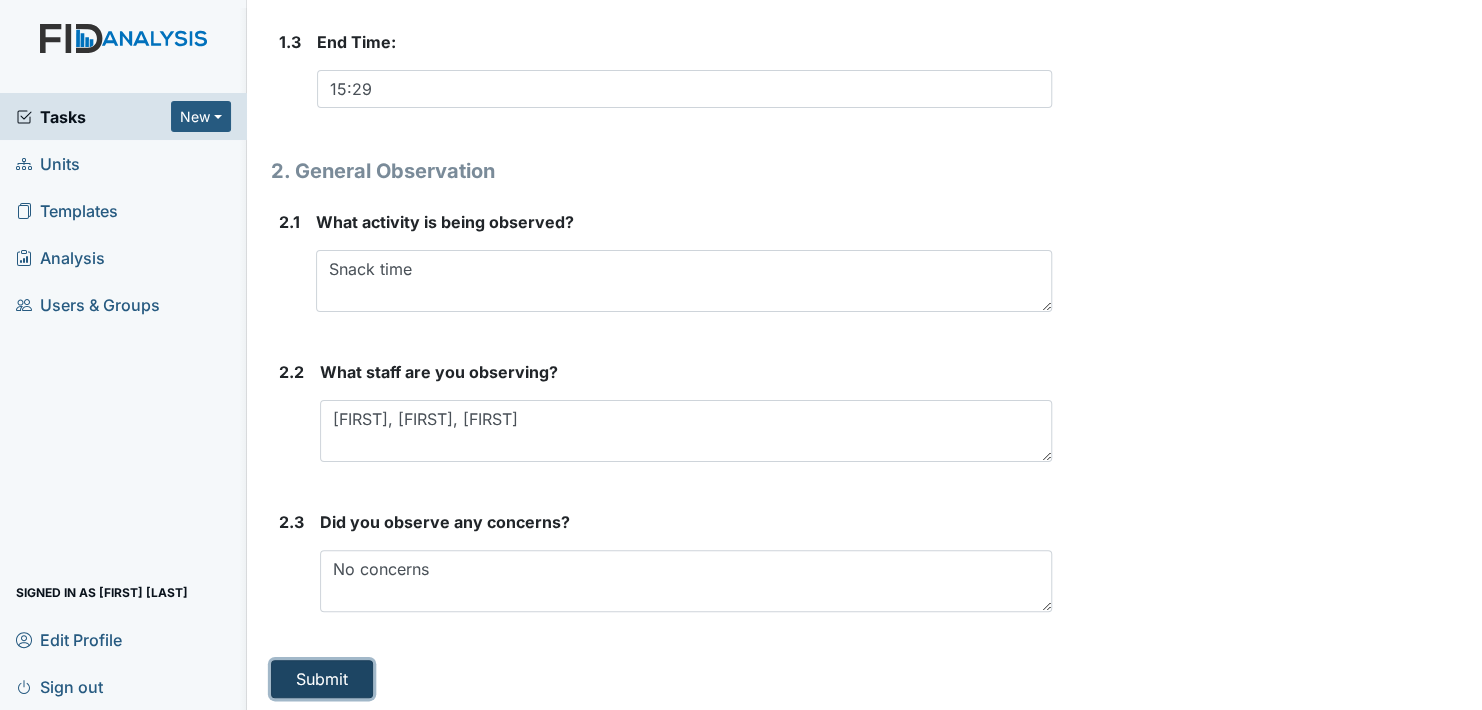 click on "Submit" at bounding box center (322, 679) 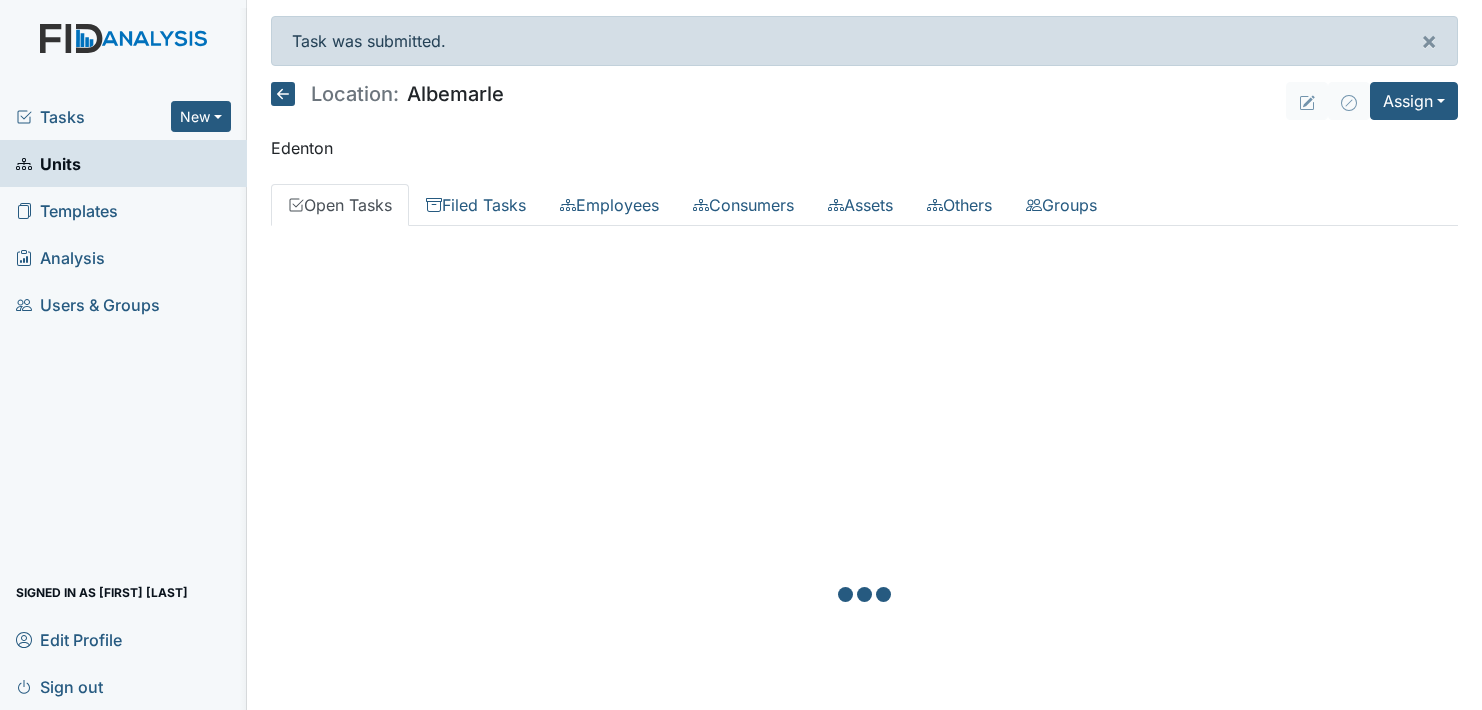 scroll, scrollTop: 0, scrollLeft: 0, axis: both 